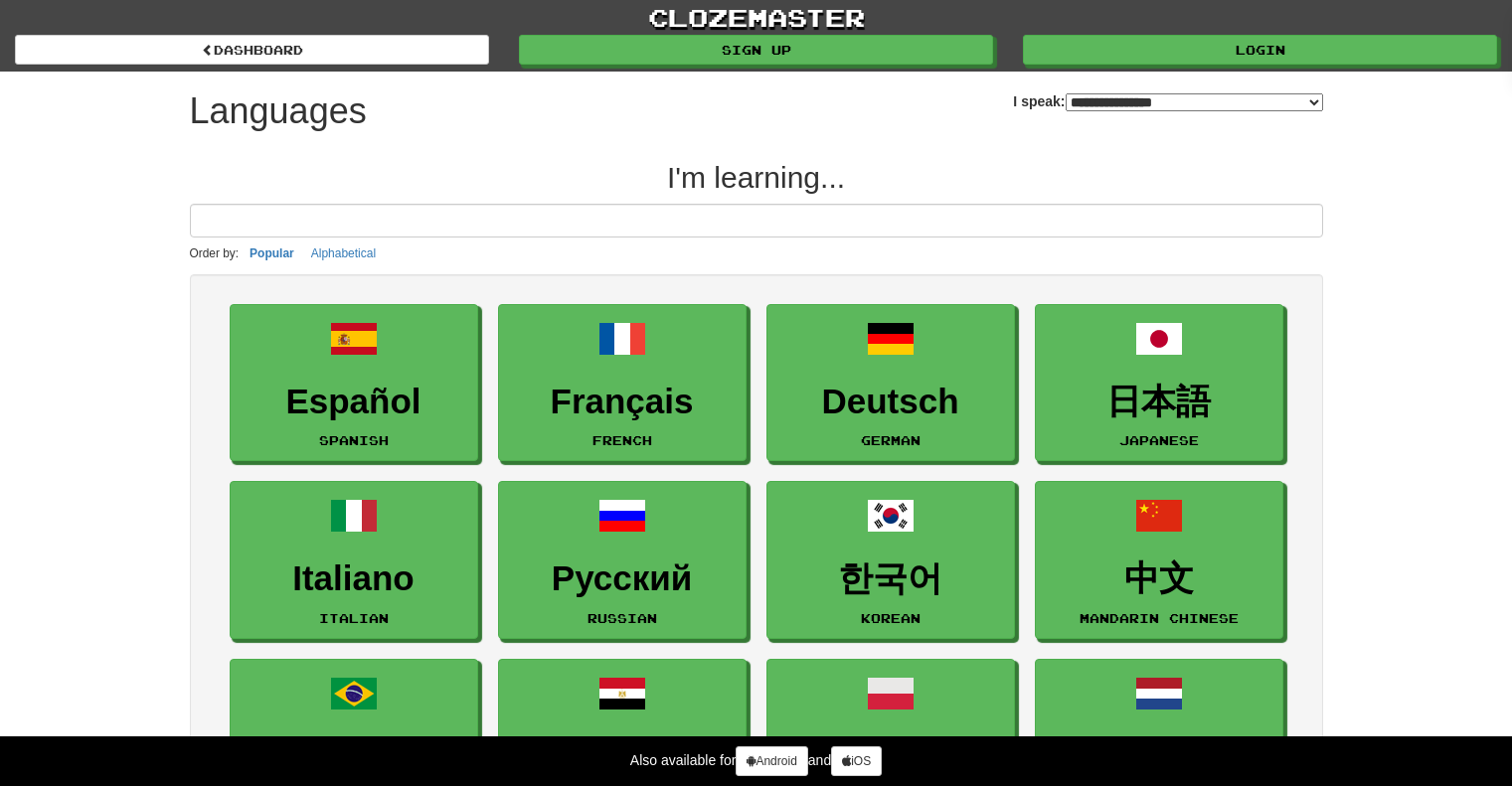 select on "*******" 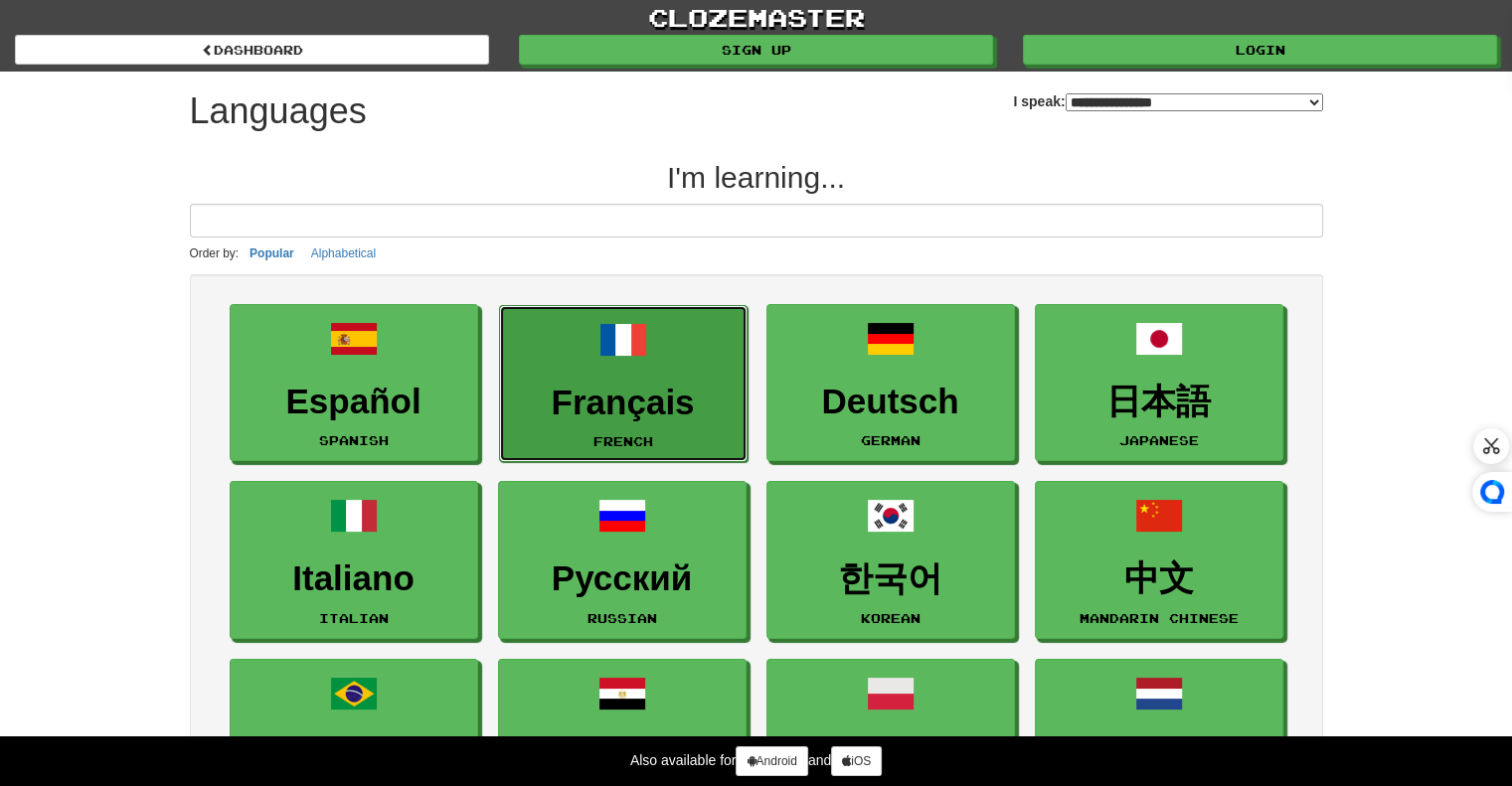 click on "Français" at bounding box center [623, 402] 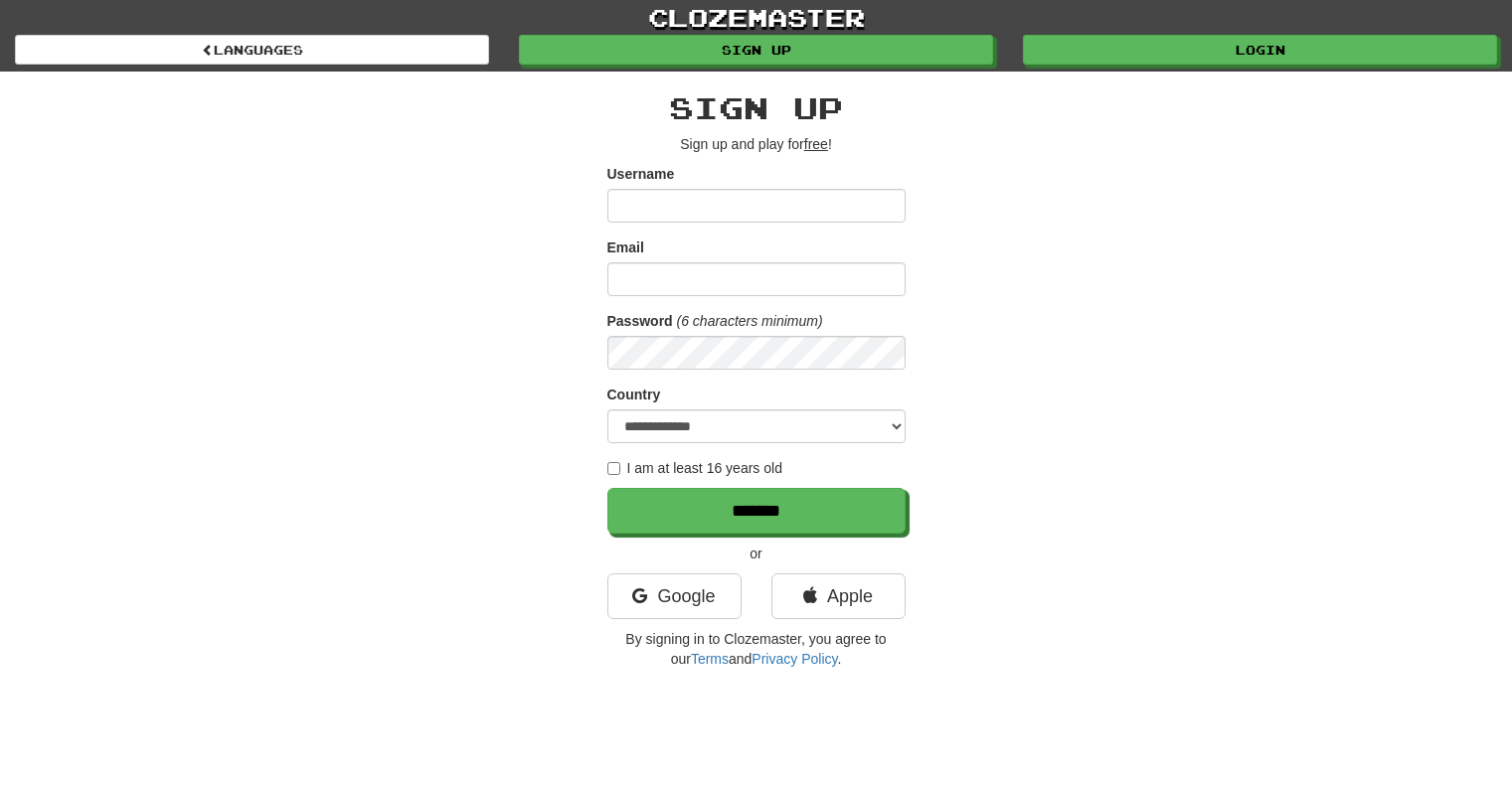 scroll, scrollTop: 0, scrollLeft: 0, axis: both 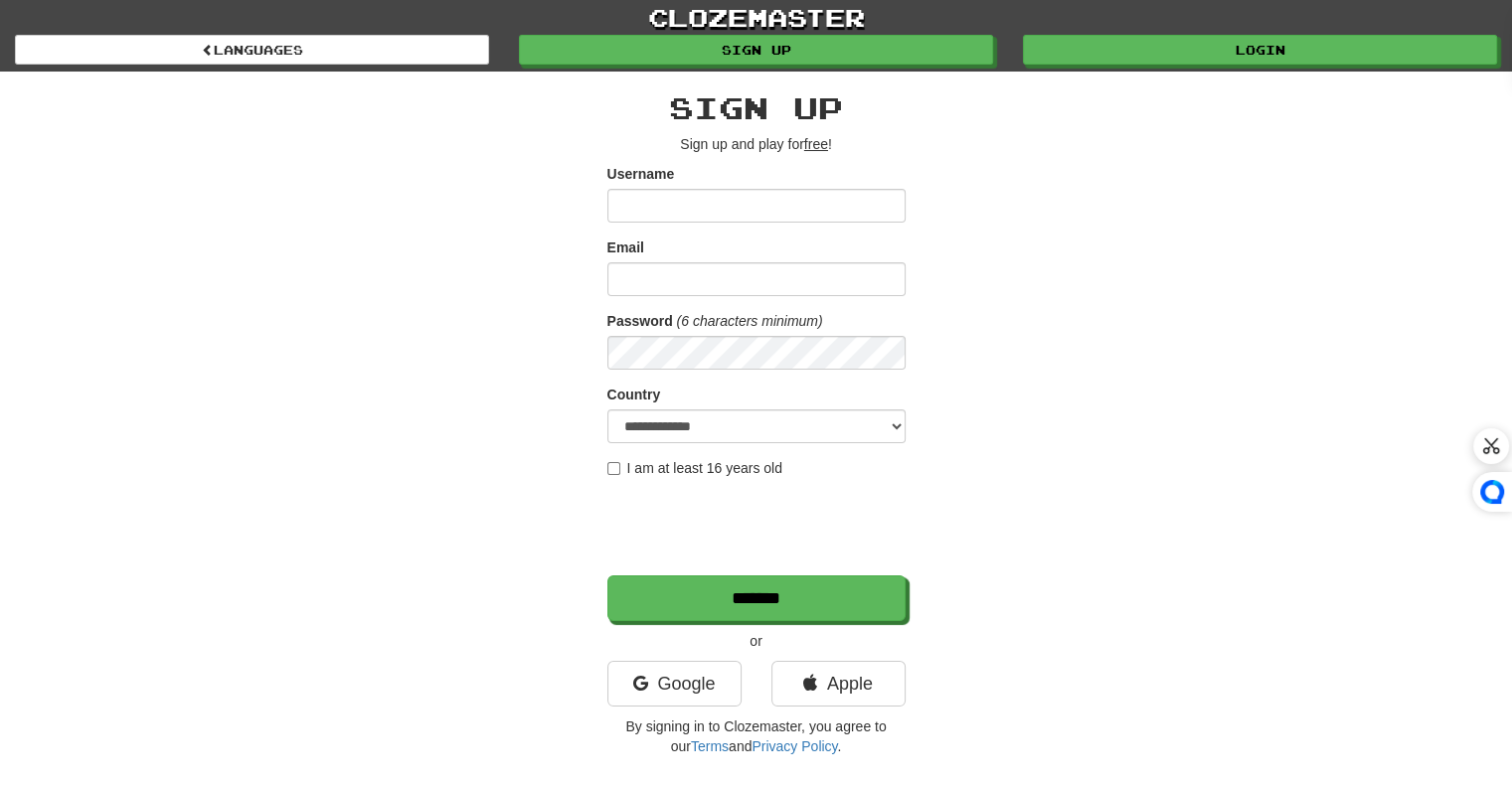type on "**********" 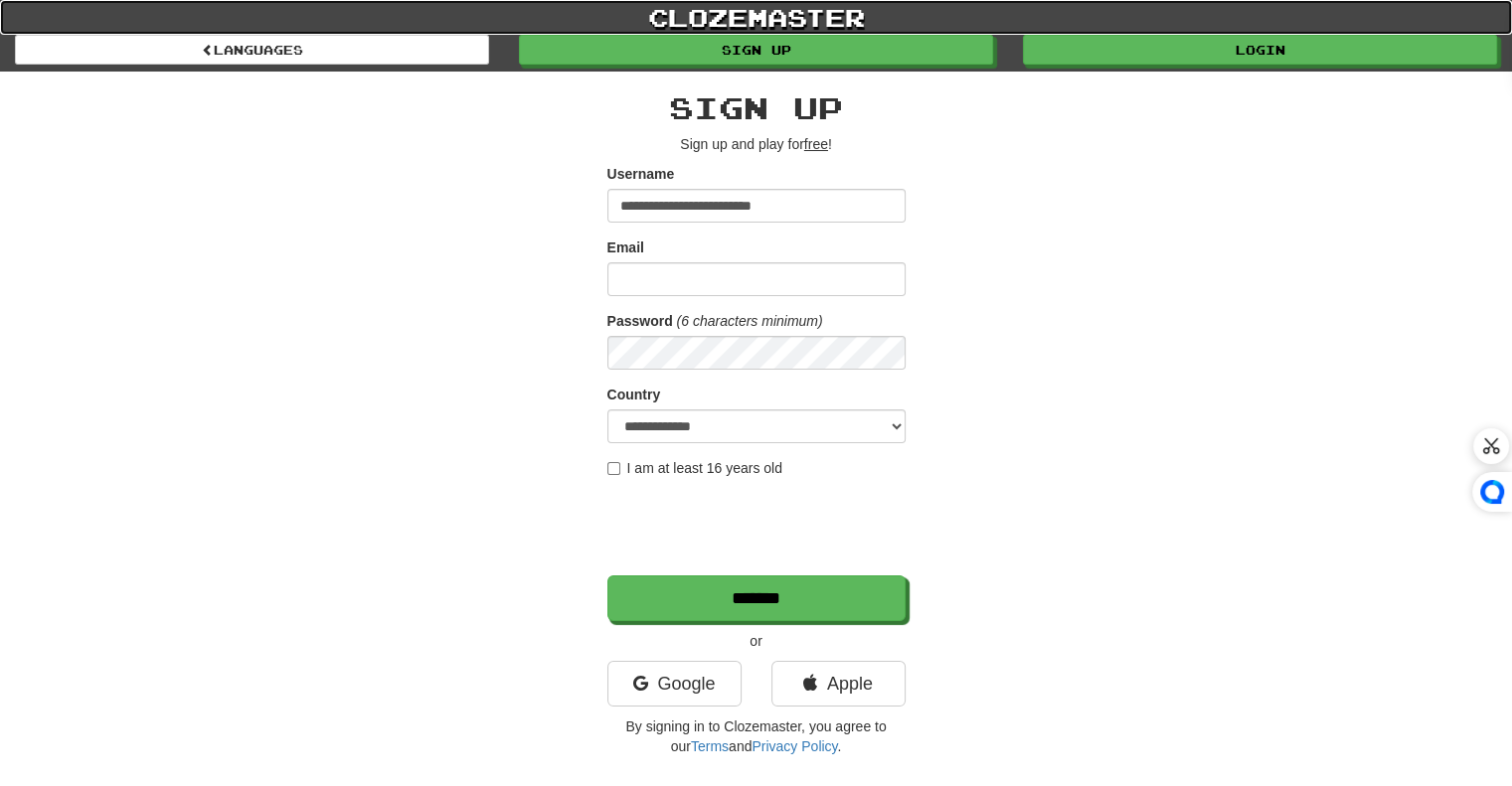 click on "clozemaster" at bounding box center (756, 17) 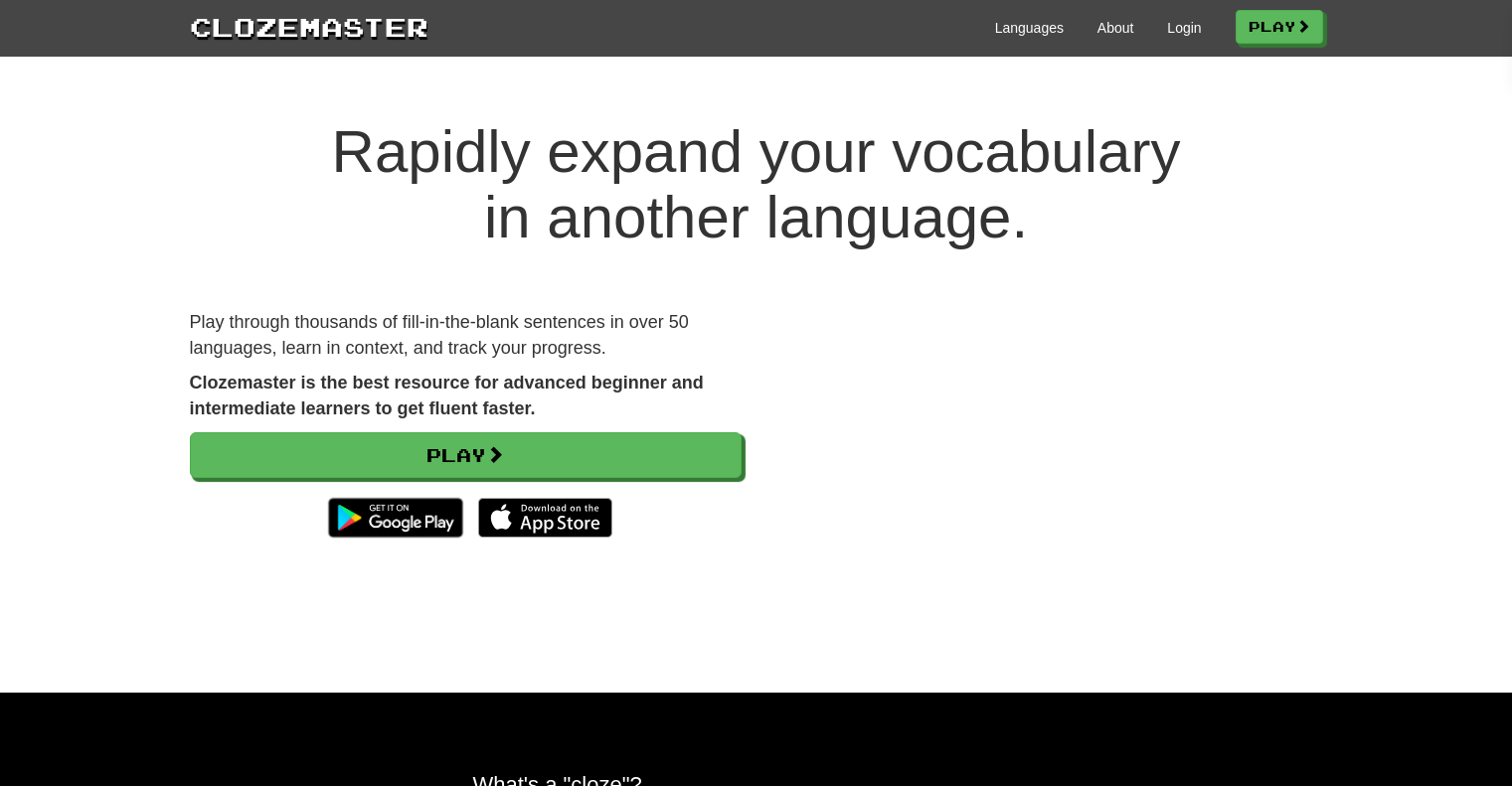 scroll, scrollTop: 0, scrollLeft: 0, axis: both 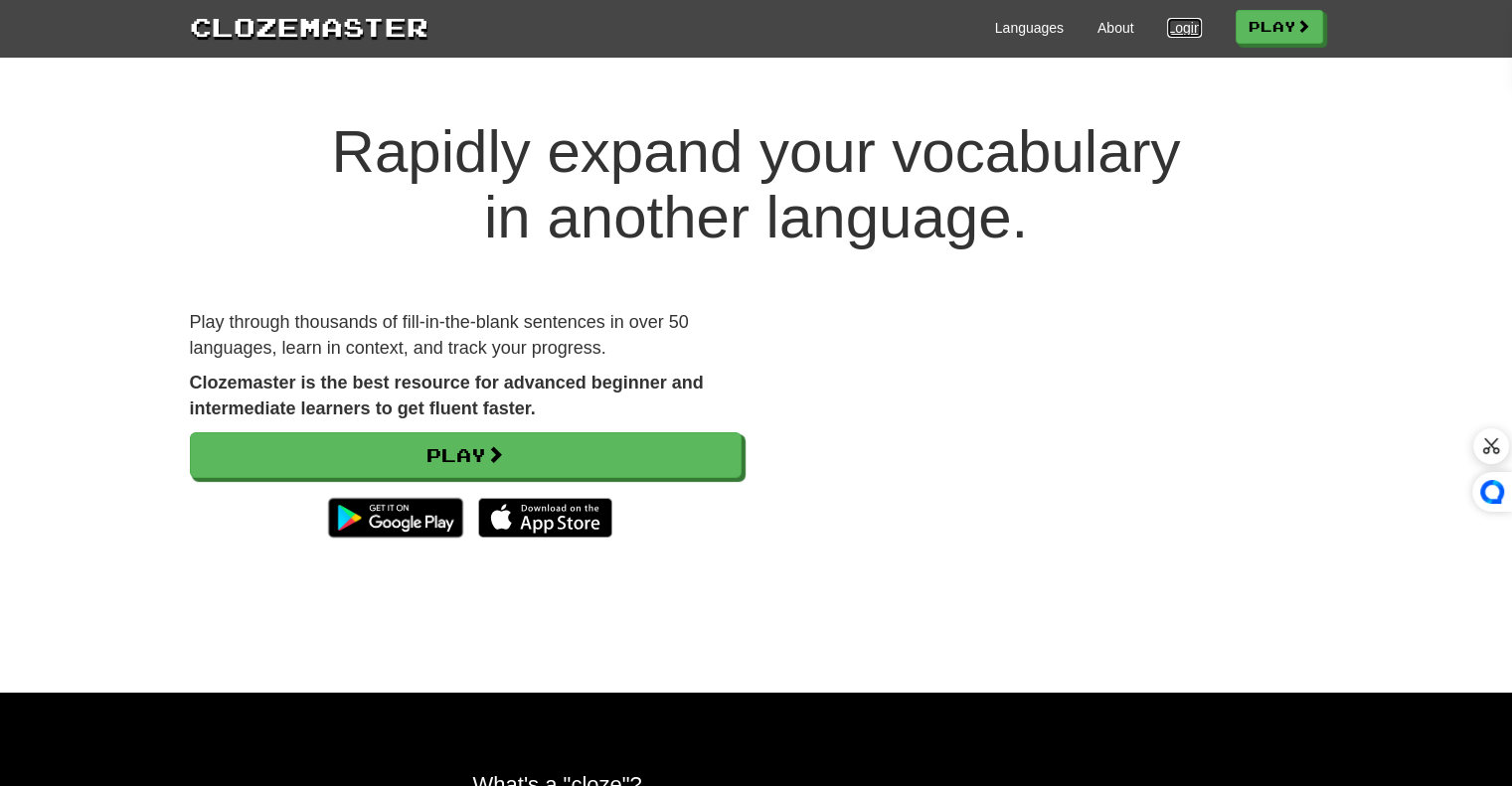 click on "Login" at bounding box center [1184, 28] 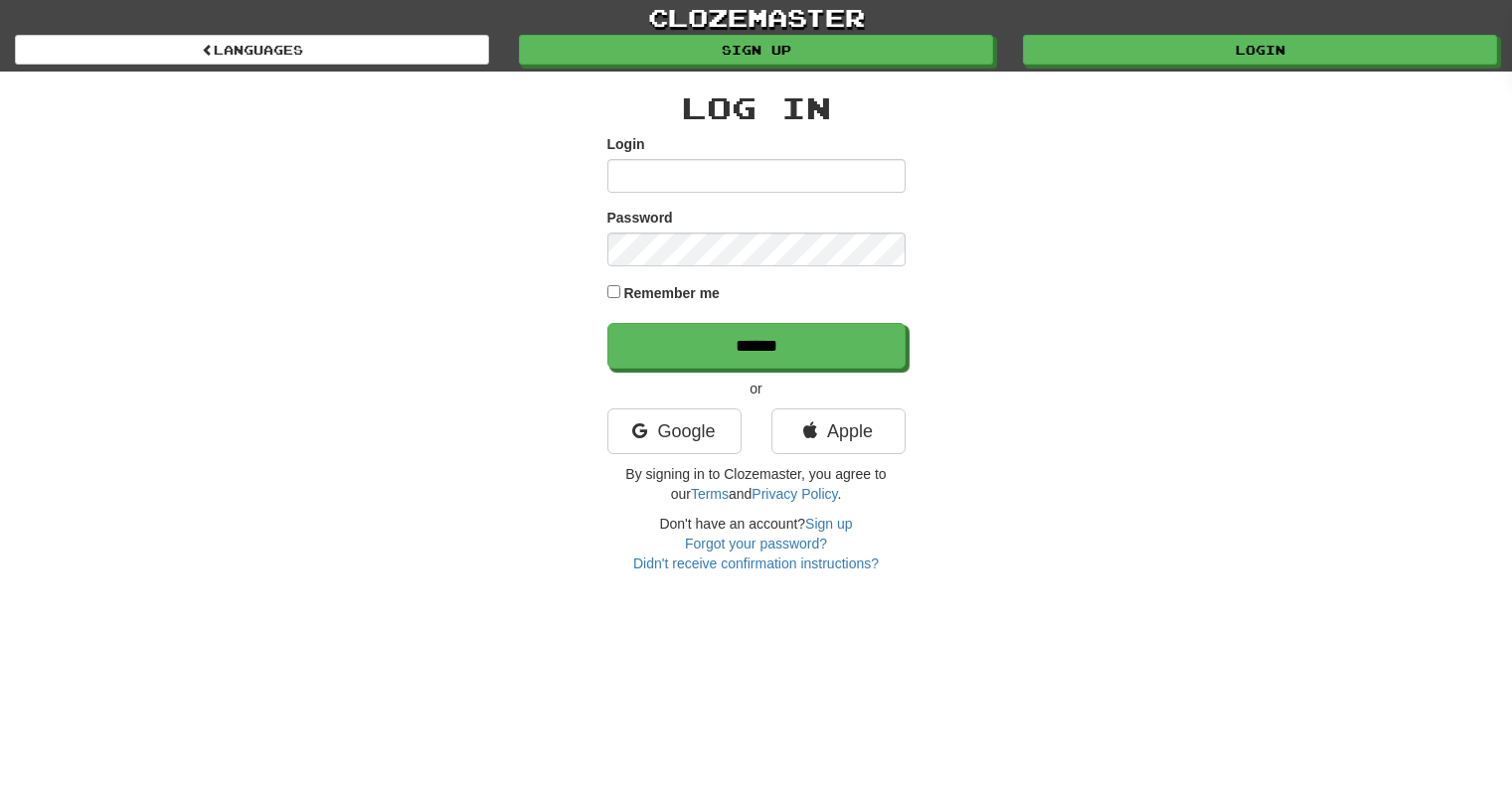 scroll, scrollTop: 0, scrollLeft: 0, axis: both 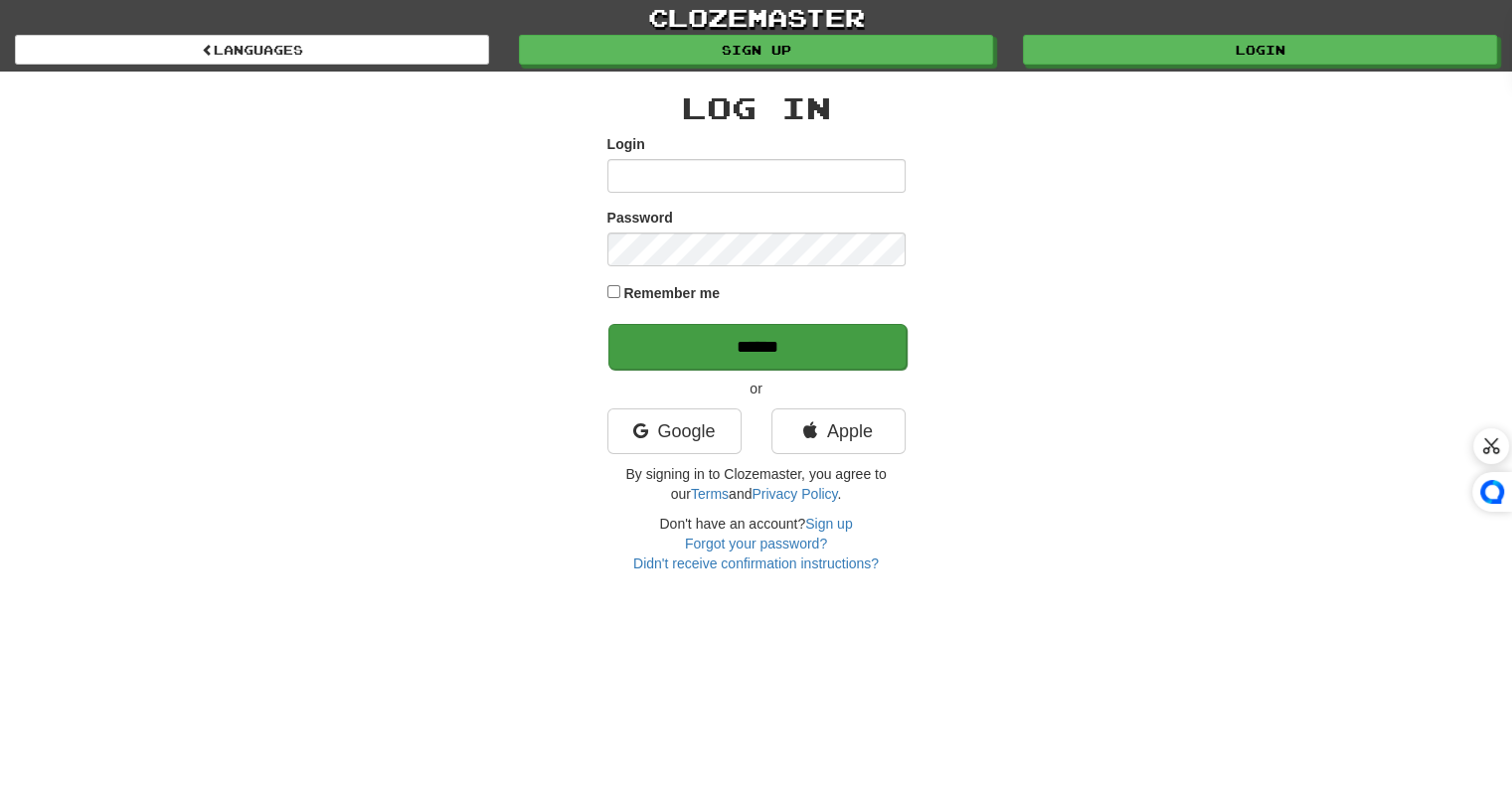 type on "**********" 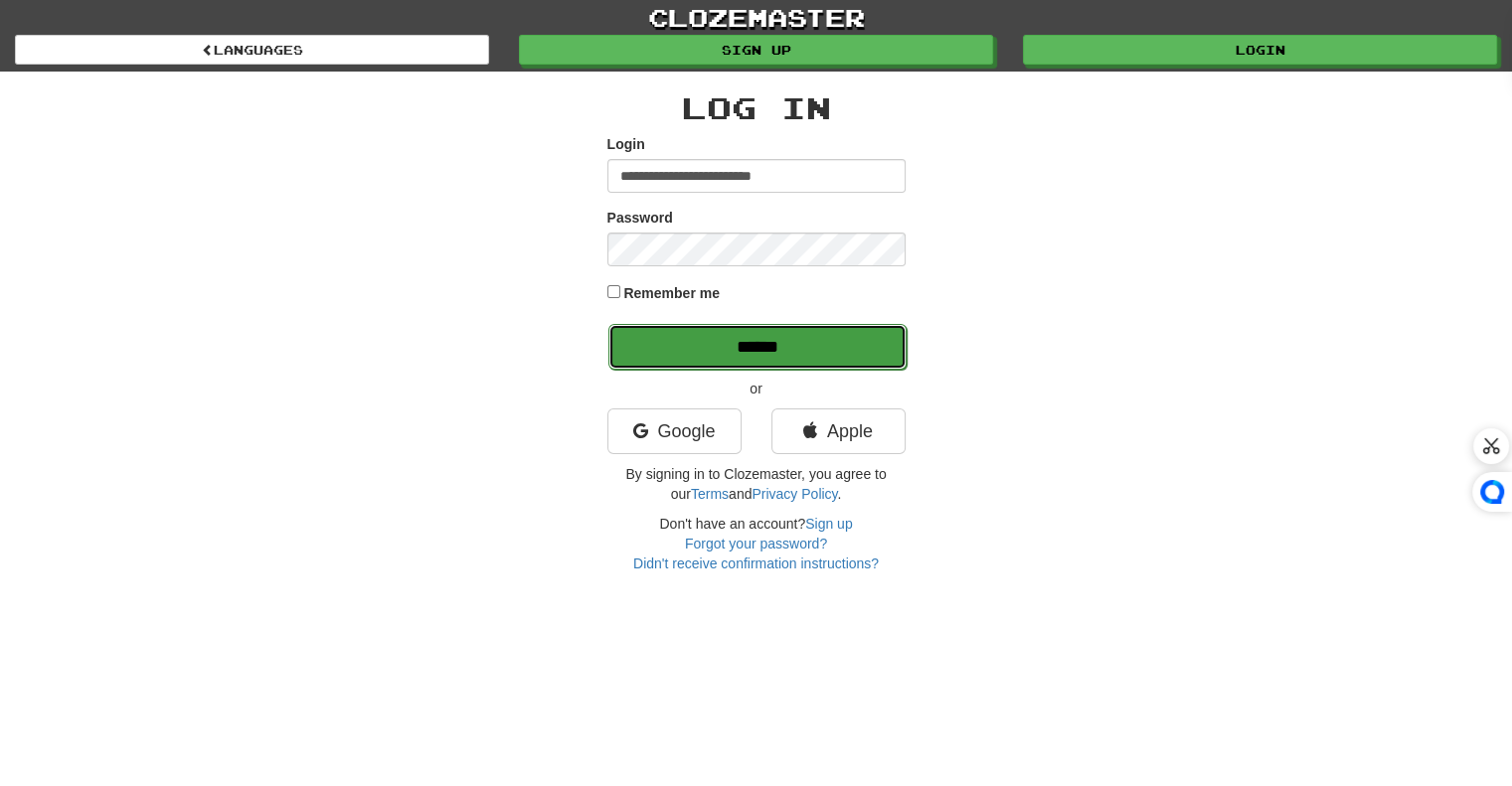 click on "******" at bounding box center [757, 347] 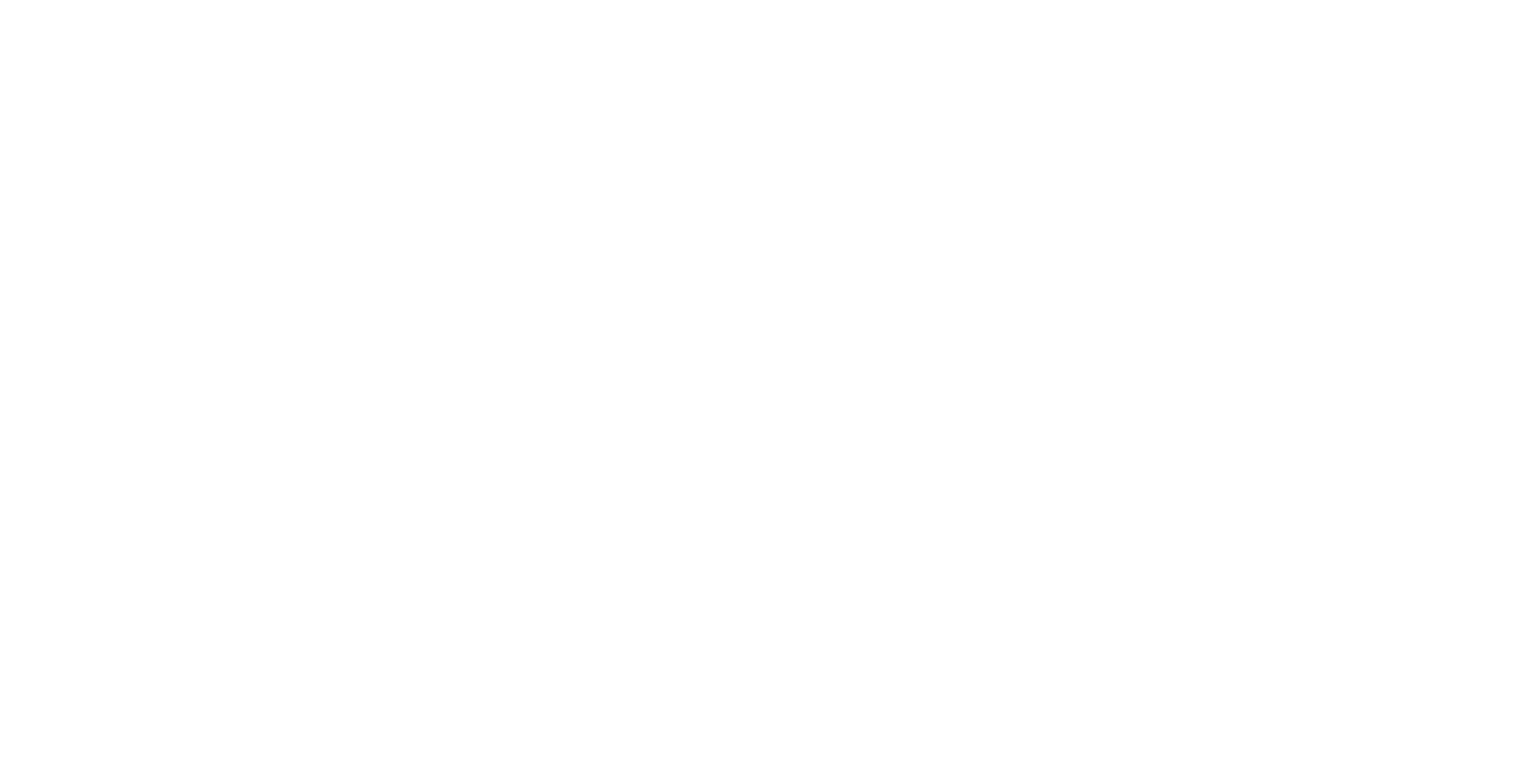 scroll, scrollTop: 0, scrollLeft: 0, axis: both 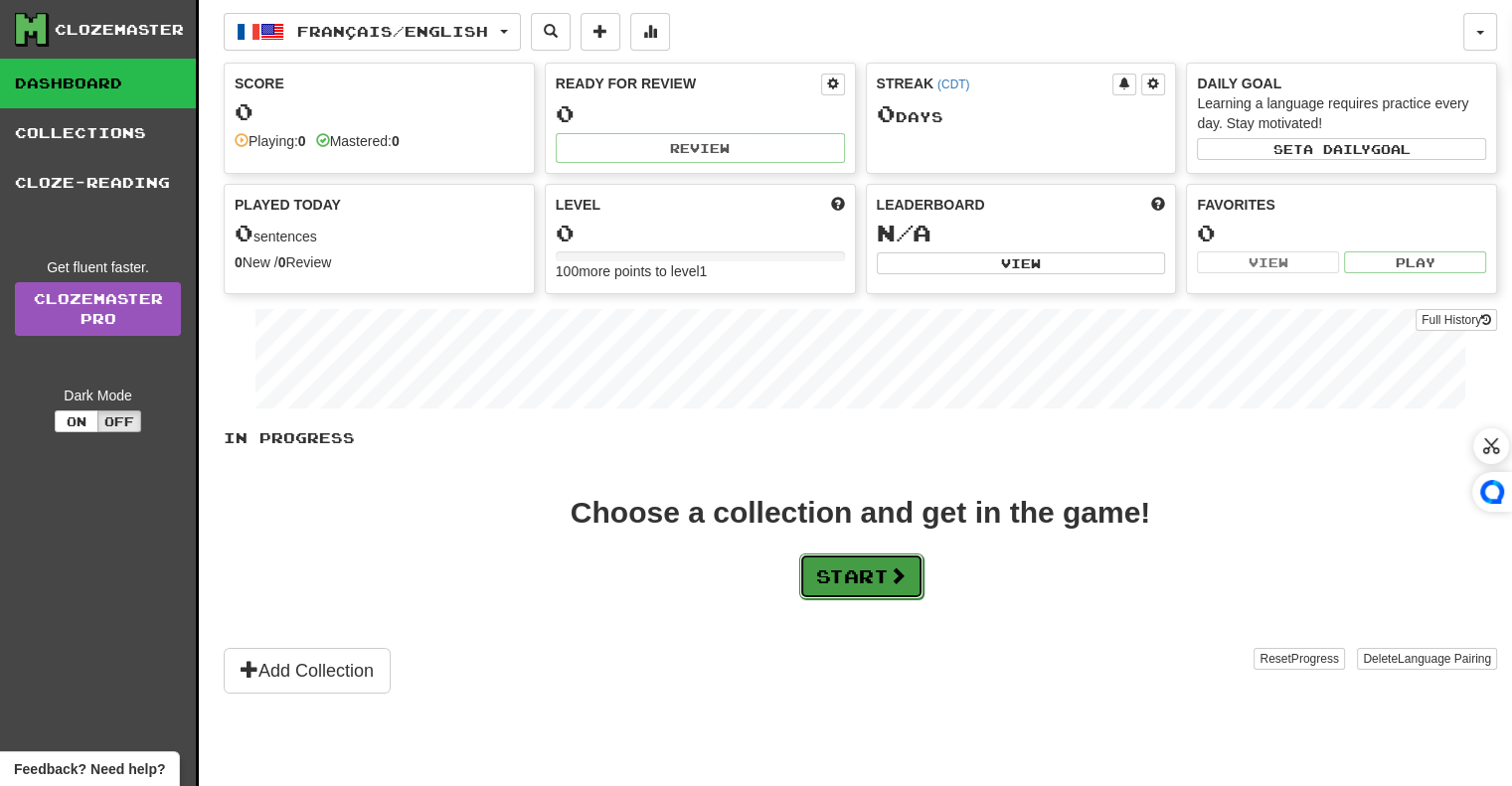 click on "Start" at bounding box center [861, 576] 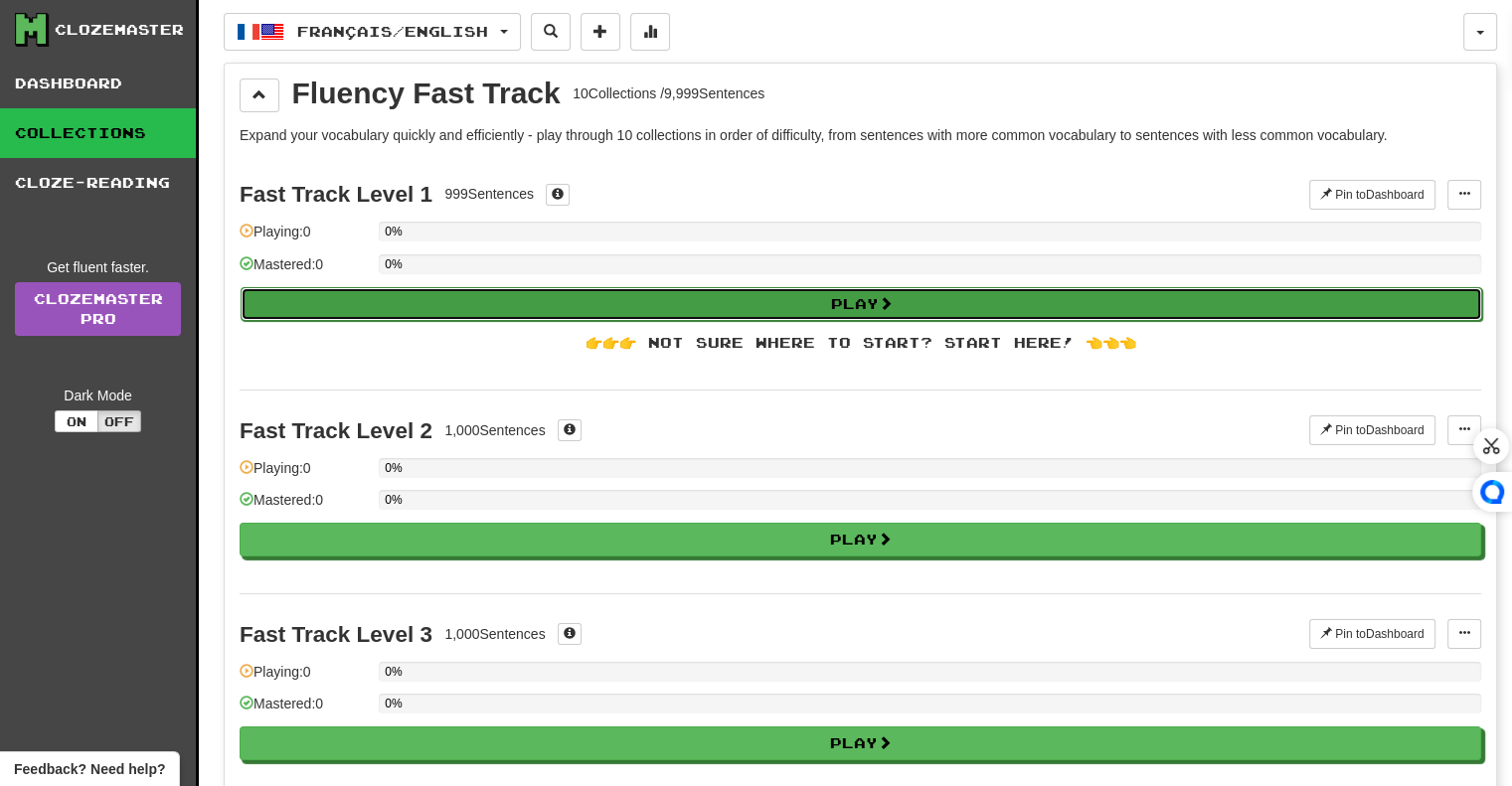 click on "Play" at bounding box center (861, 304) 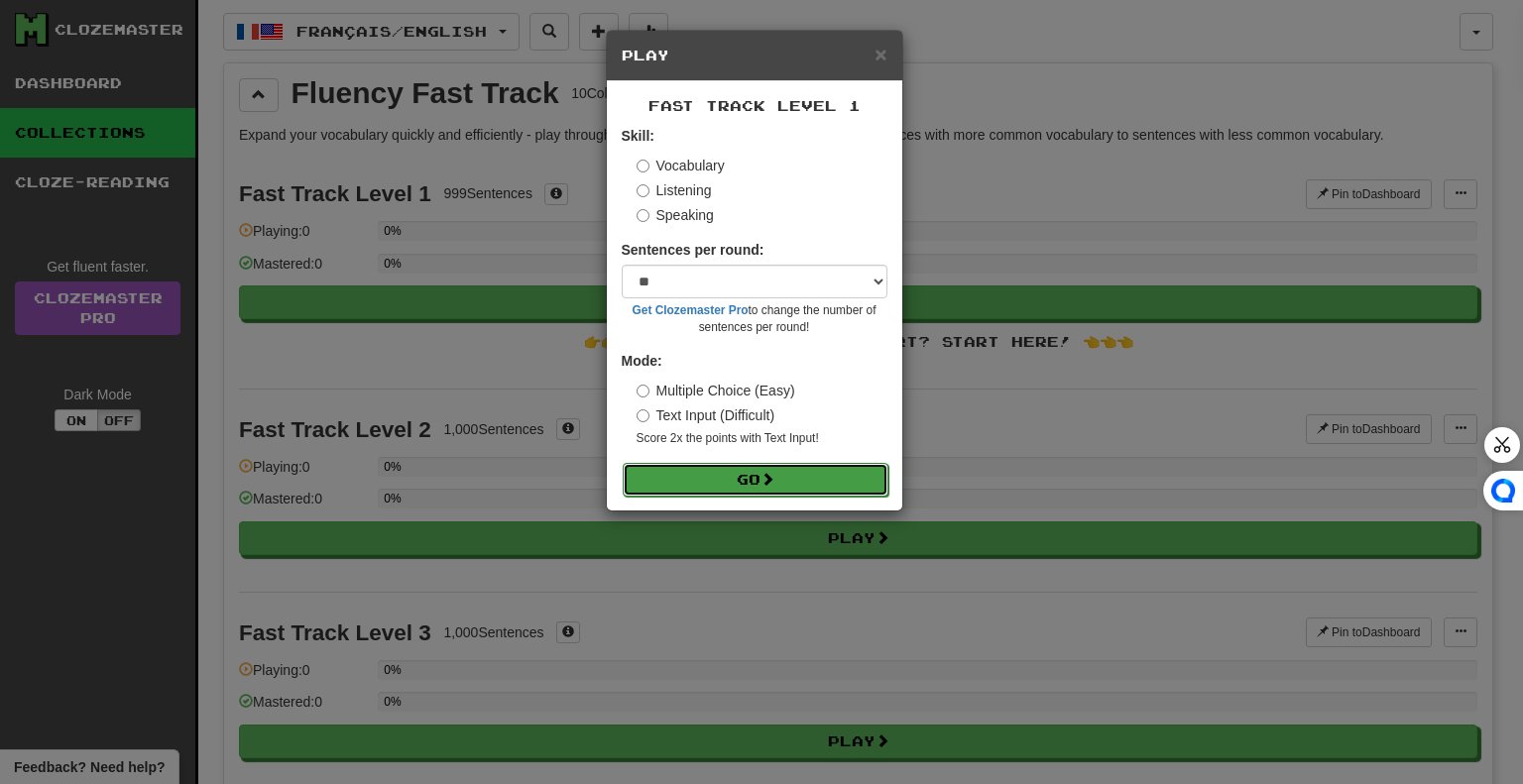 click on "Go" at bounding box center [756, 480] 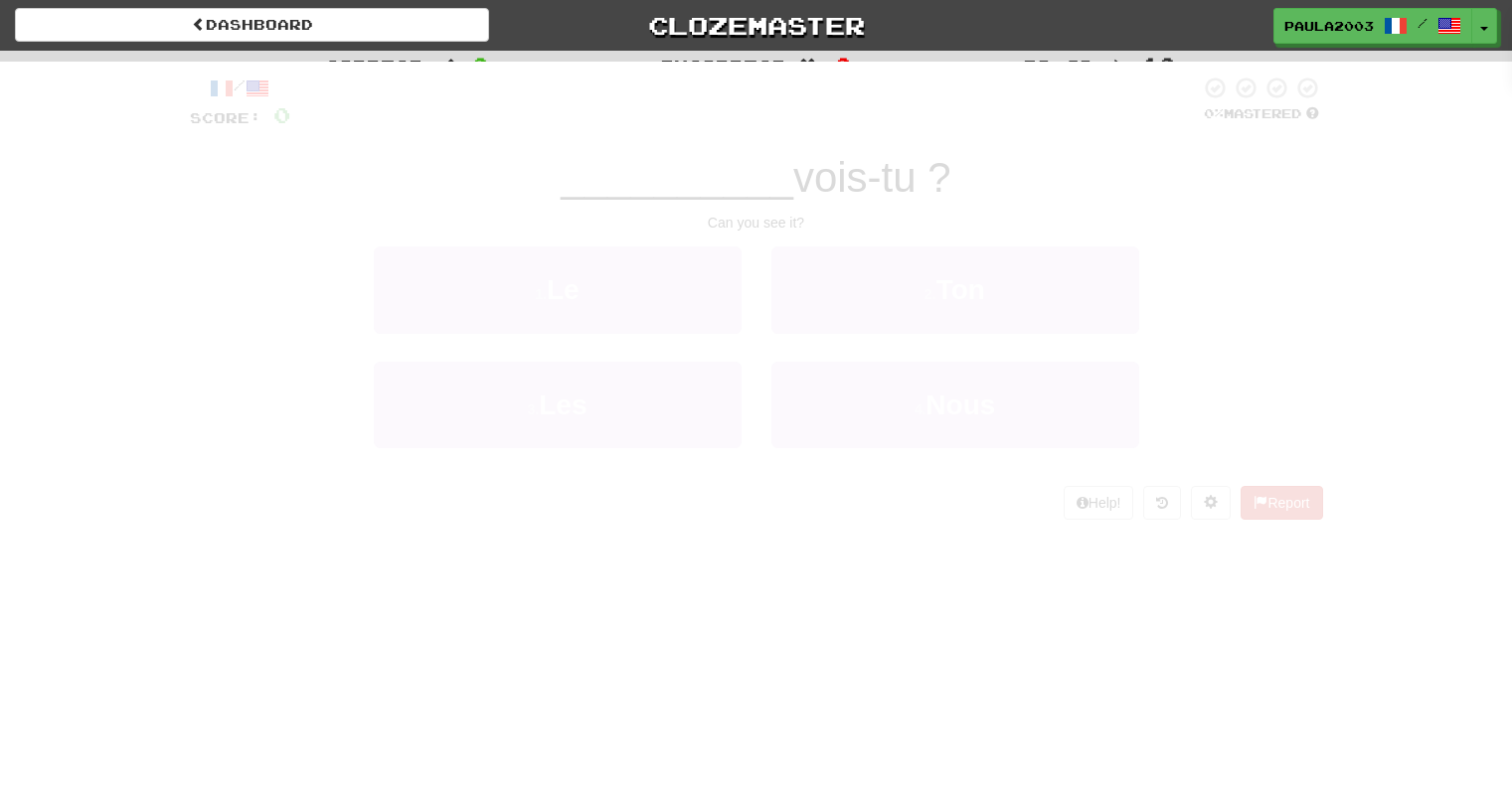 scroll, scrollTop: 0, scrollLeft: 0, axis: both 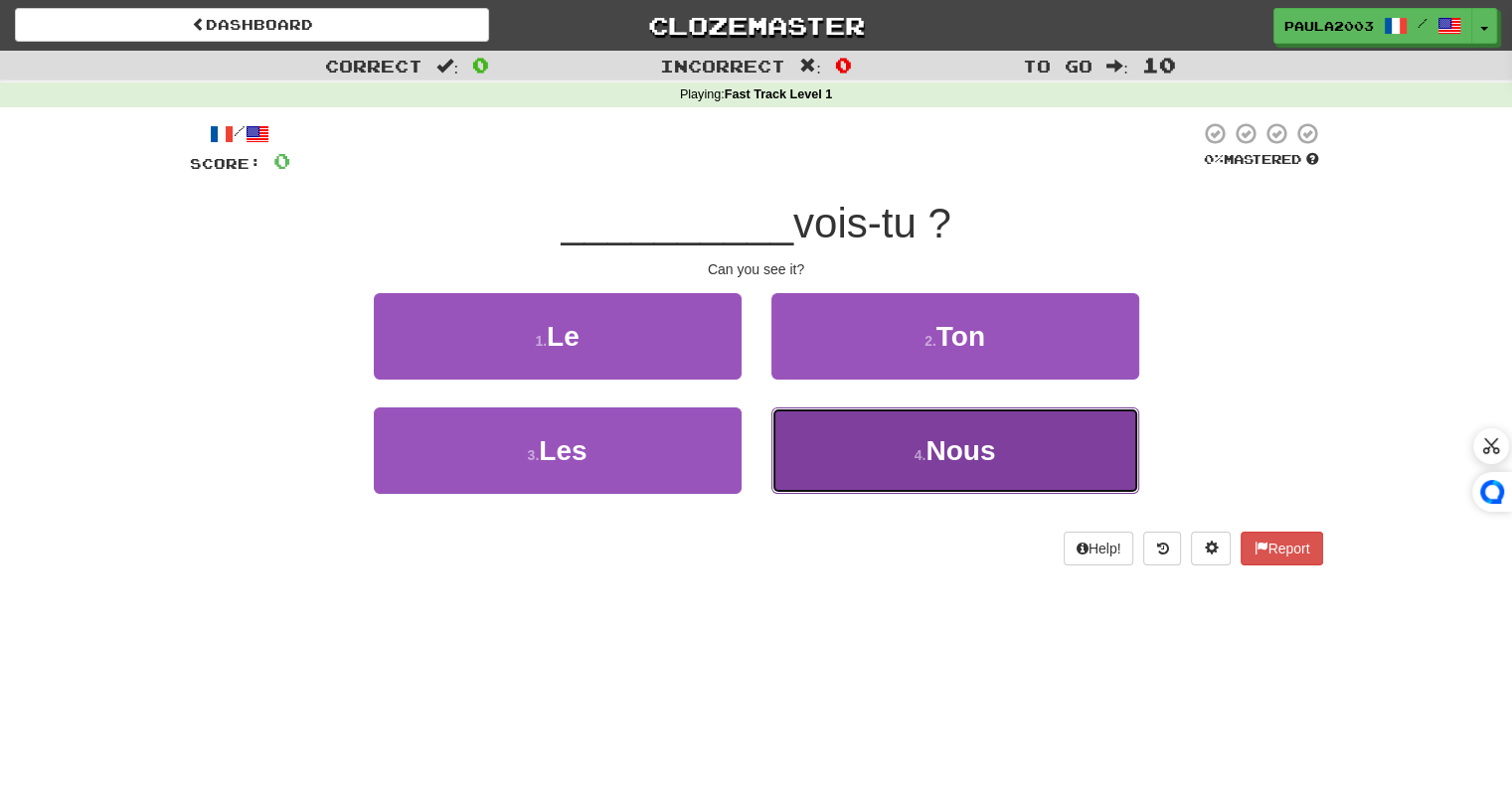 click on "4 . Nous" at bounding box center [955, 450] 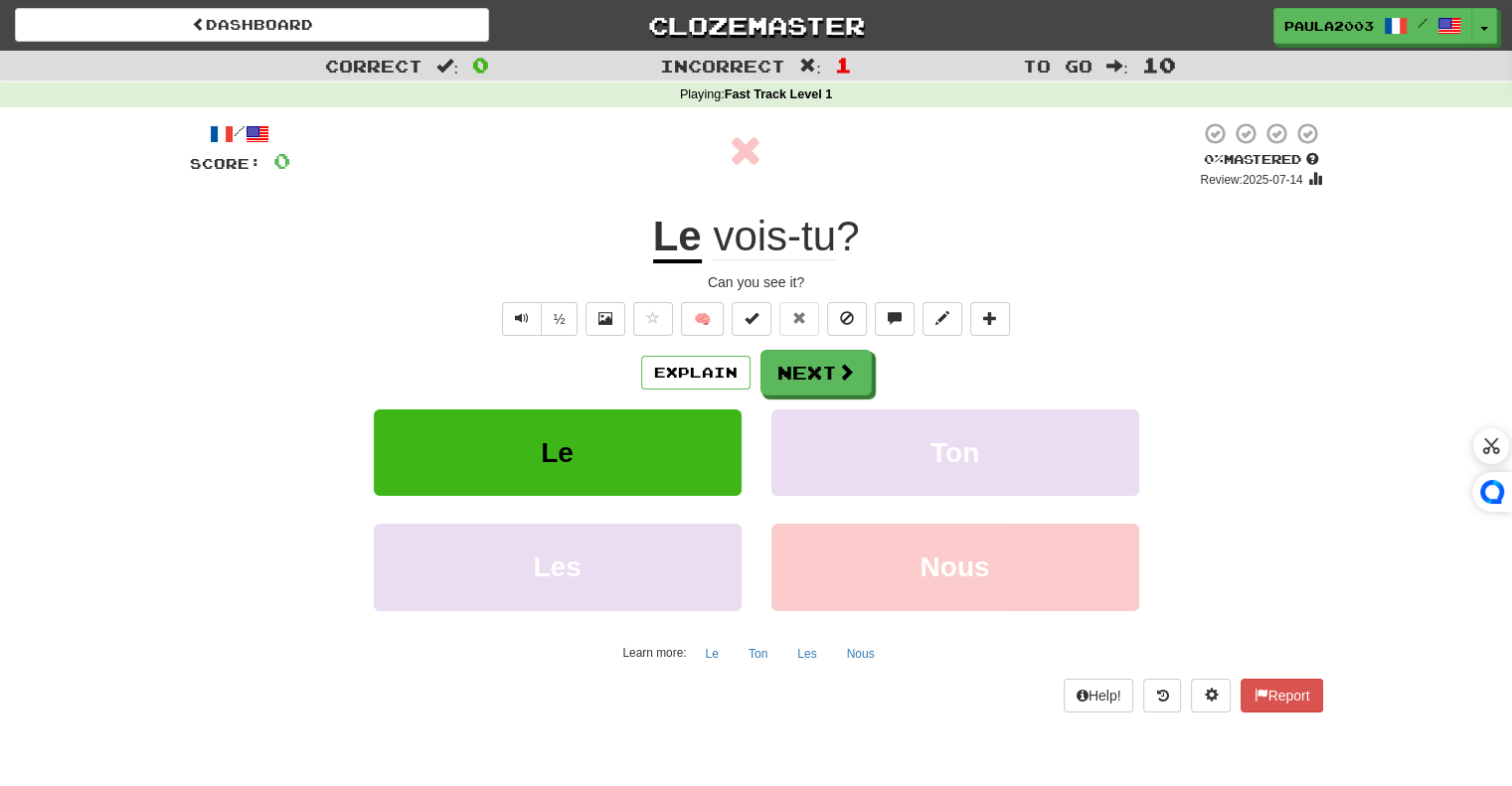 click on "Le" at bounding box center [677, 237] 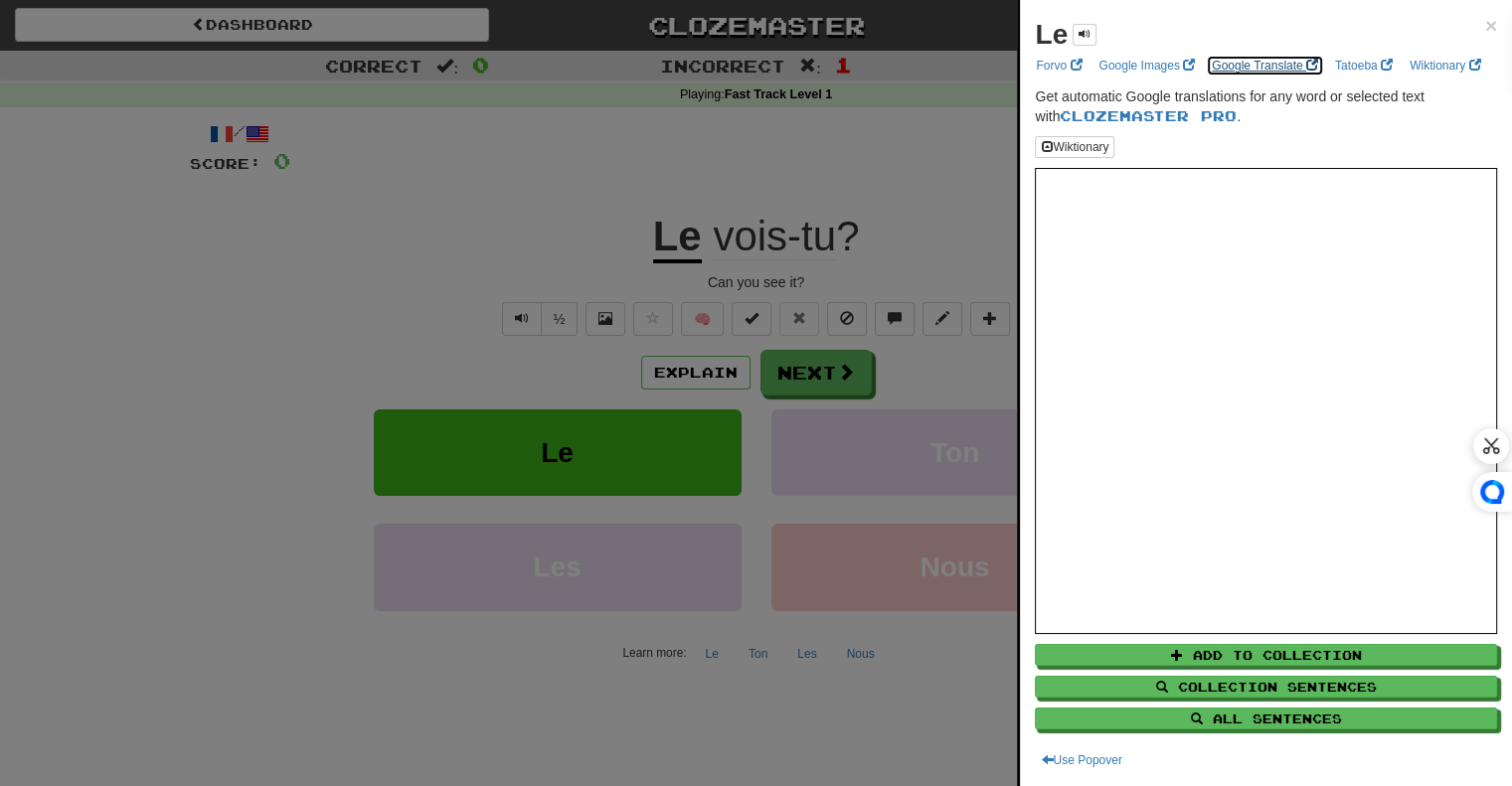 click on "Google Translate" at bounding box center [1264, 66] 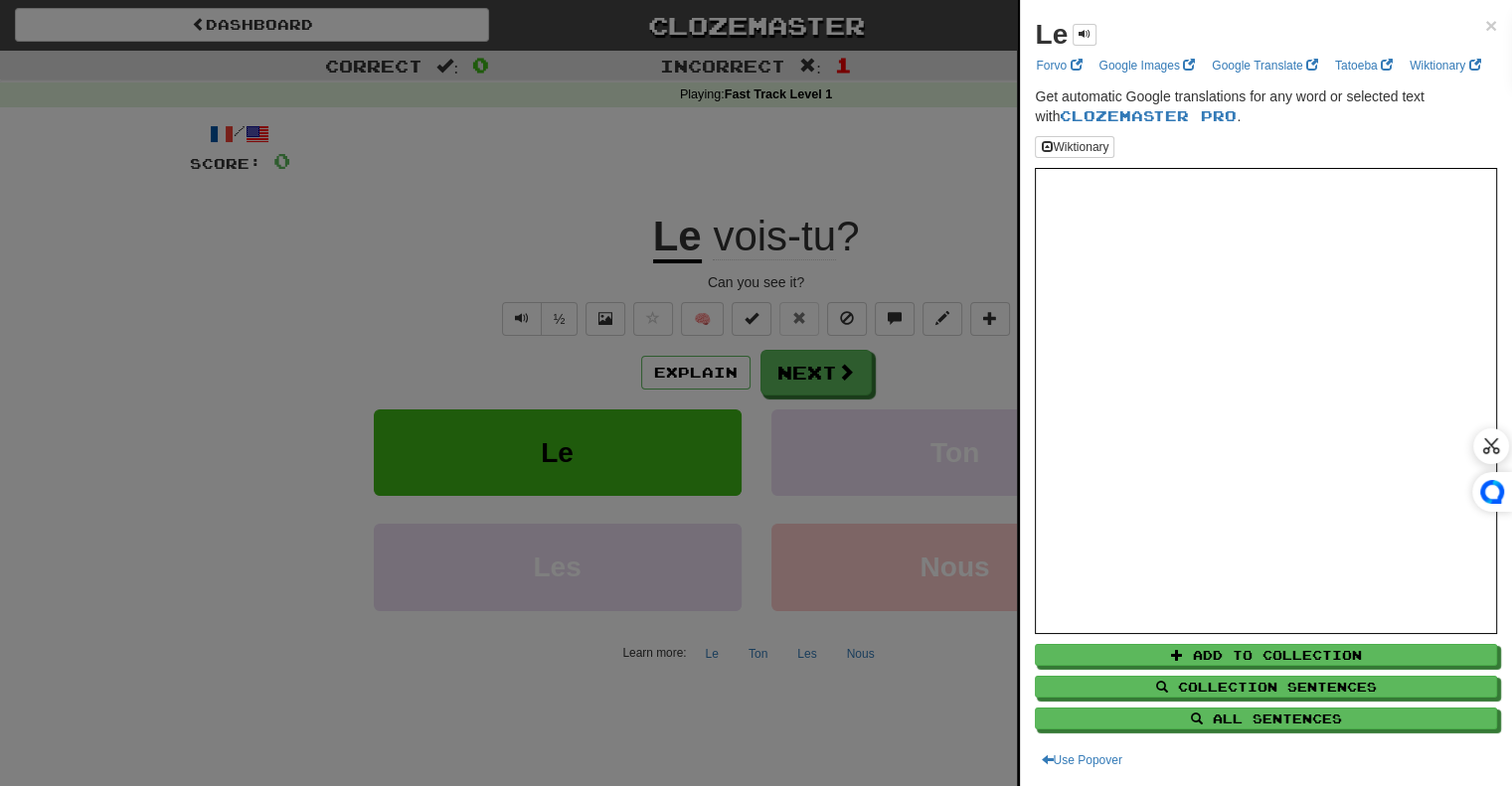 click 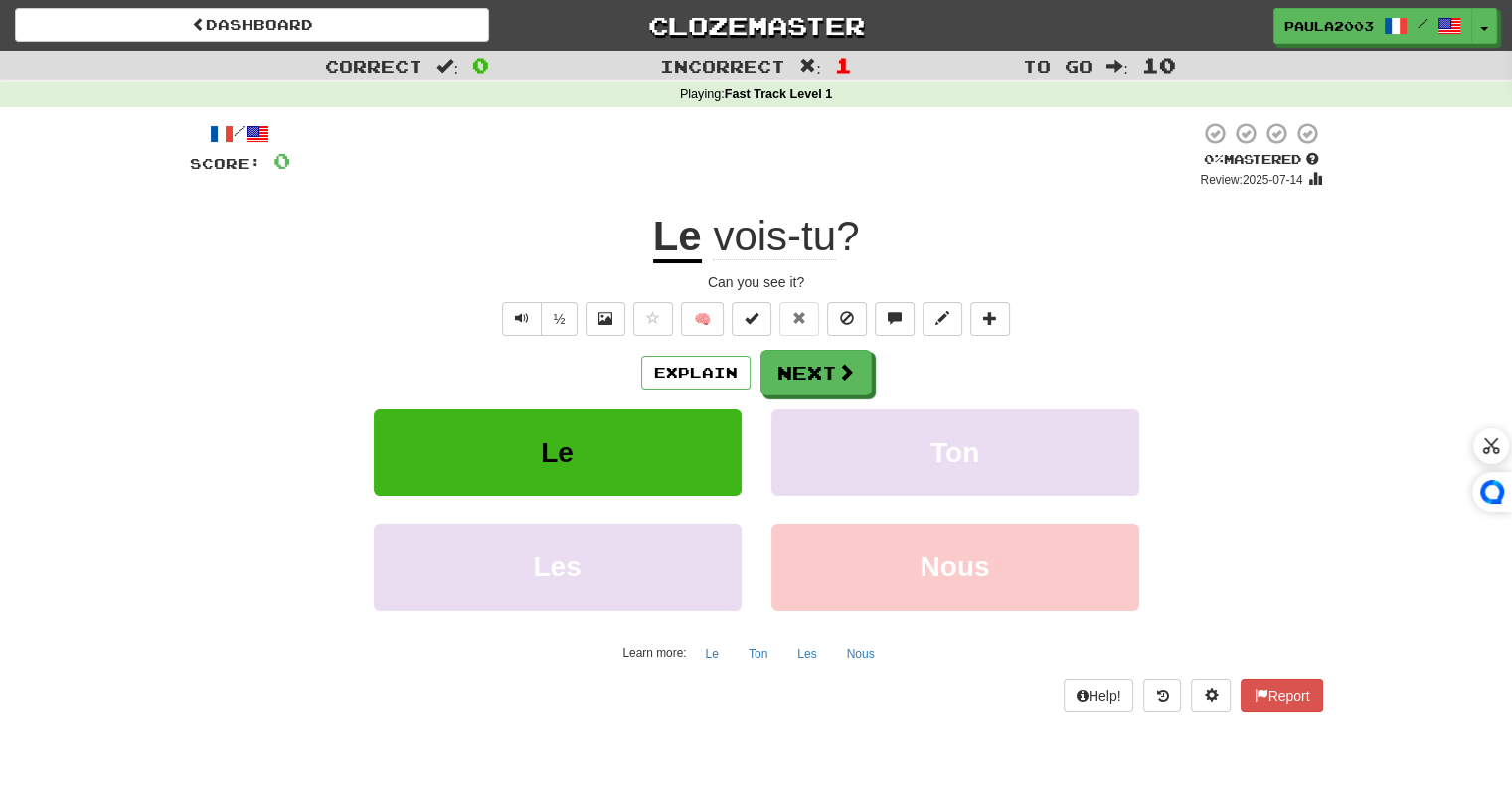 click on "Explain Next" at bounding box center (756, 373) 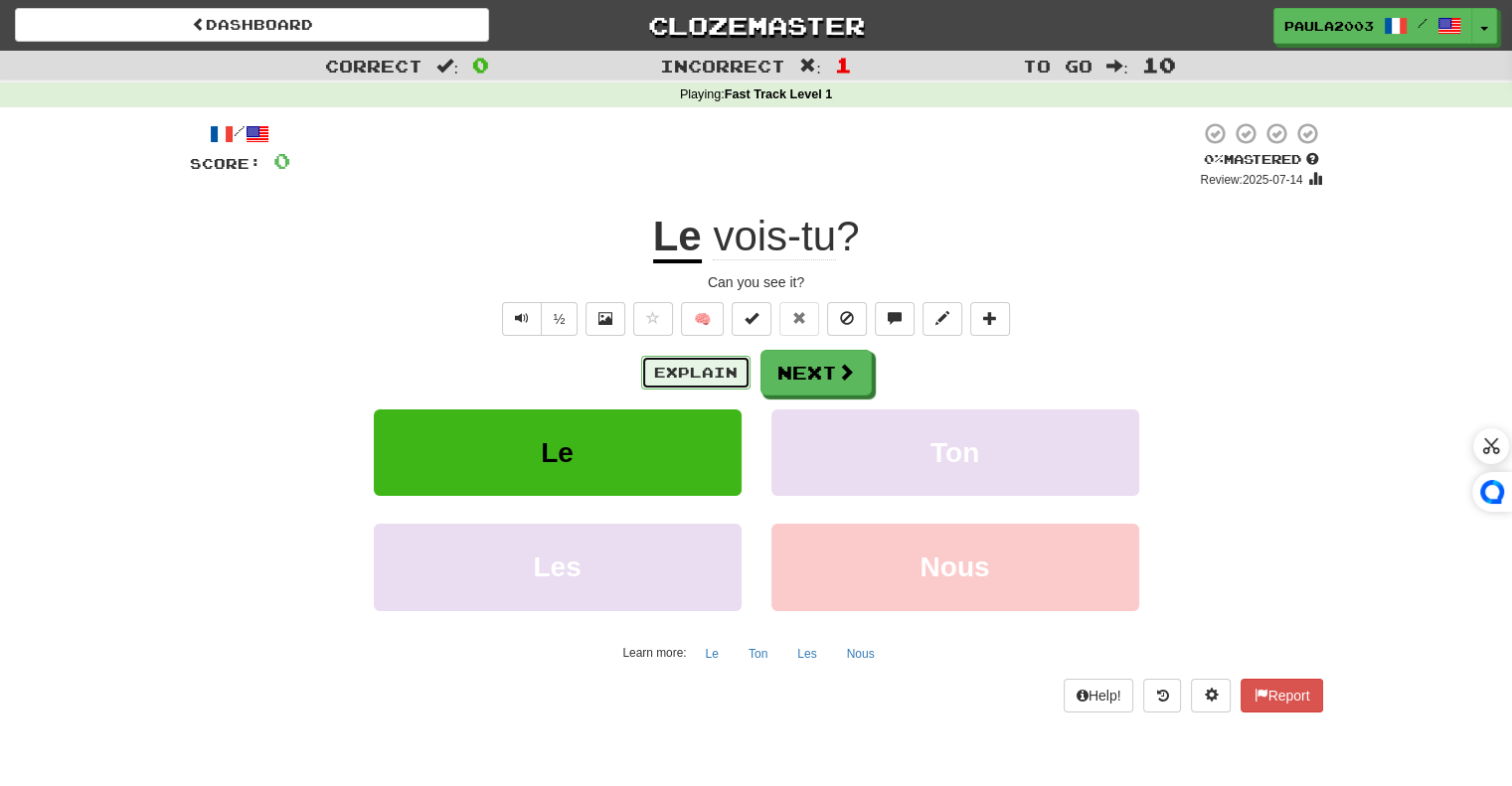 click on "Explain" at bounding box center (696, 373) 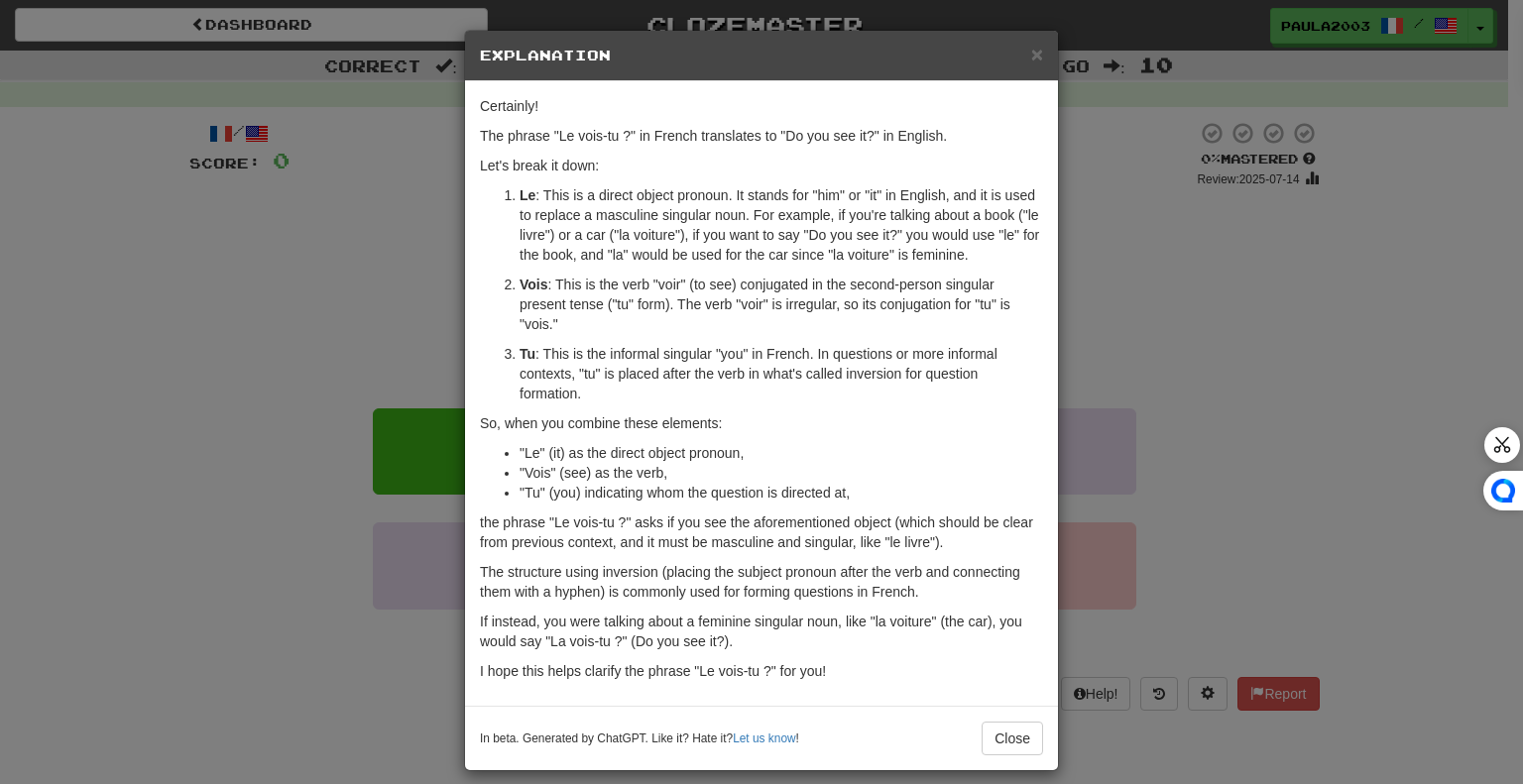 click on "× Explanation Certainly!
The phrase "Le vois-tu ?" in French translates to "Do you see it?" in English.
Let's break it down:
Le : This is a direct object pronoun. It stands for "him" or "it" in English, and it is used to replace a masculine singular noun. For example, if you're talking about a book ("le livre") or a car ("la voiture"), if you want to say "Do you see it?" you would use "le" for the book, and "la" would be used for the car since "la voiture" is feminine.
Vois : This is the verb "voir" (to see) conjugated in the second-person singular present tense ("tu" form). The verb "voir" is irregular, so its conjugation for "tu" is "vois."
Tu : This is the informal singular "you" in French. In questions or more informal contexts, "tu" is placed after the verb in what's called inversion for question formation.
So, when you combine these elements:
"Le" (it) as the direct object pronoun,
"Vois" (see) as the verb,
"Tu" (you) indicating whom the question is directed at," 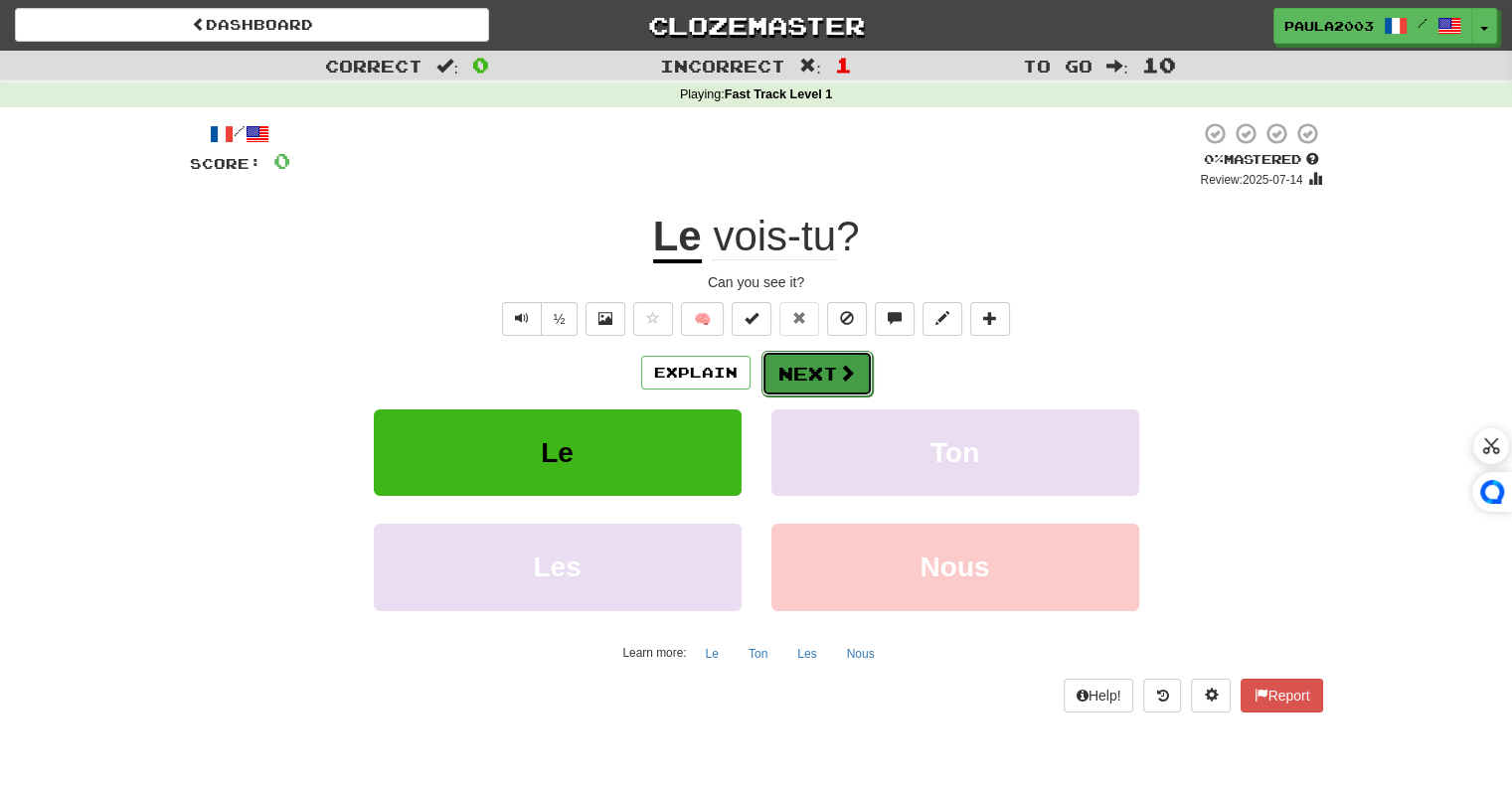 click on "Next" at bounding box center [817, 374] 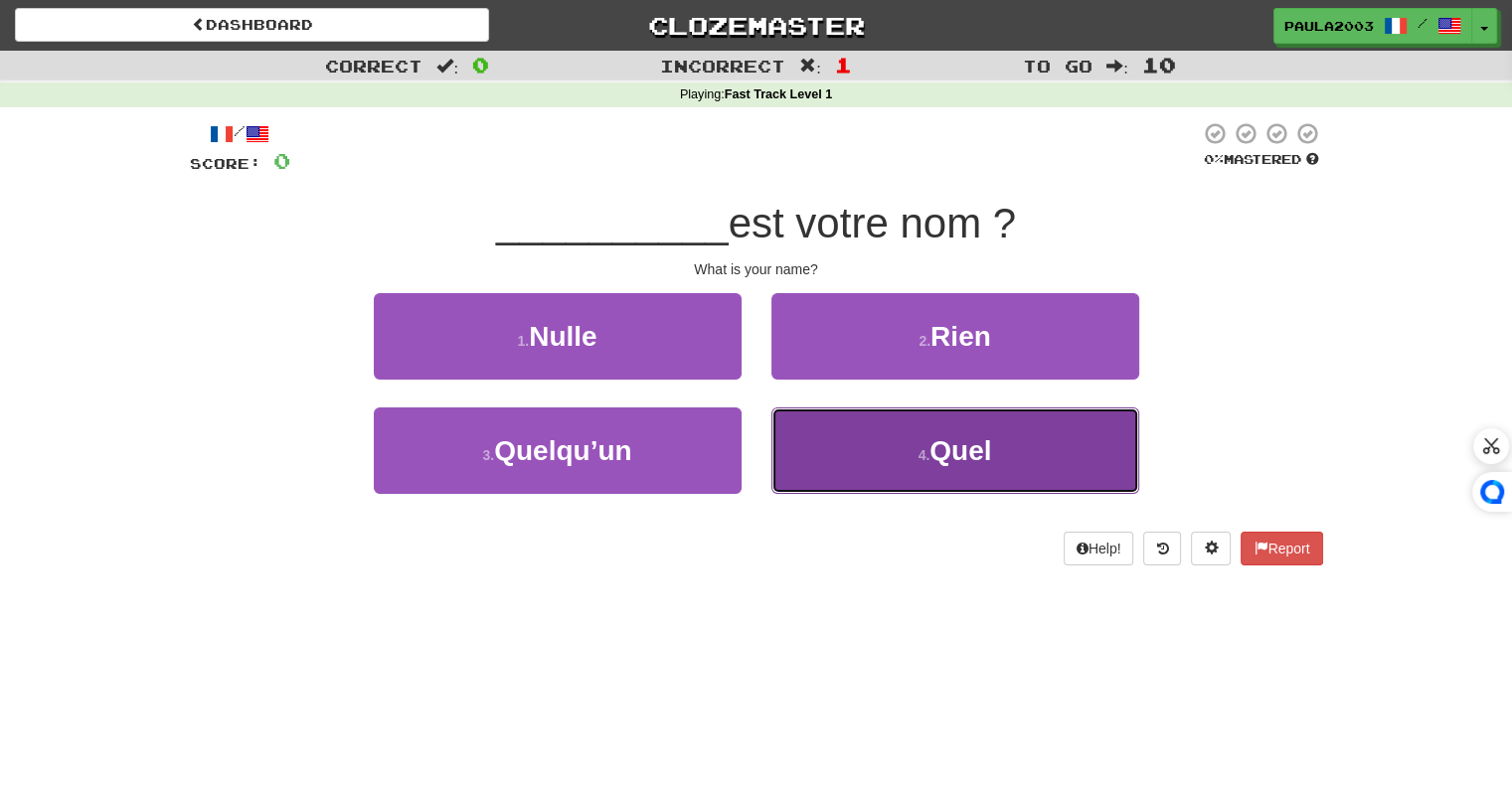 click on "4 .  Quel" at bounding box center (955, 450) 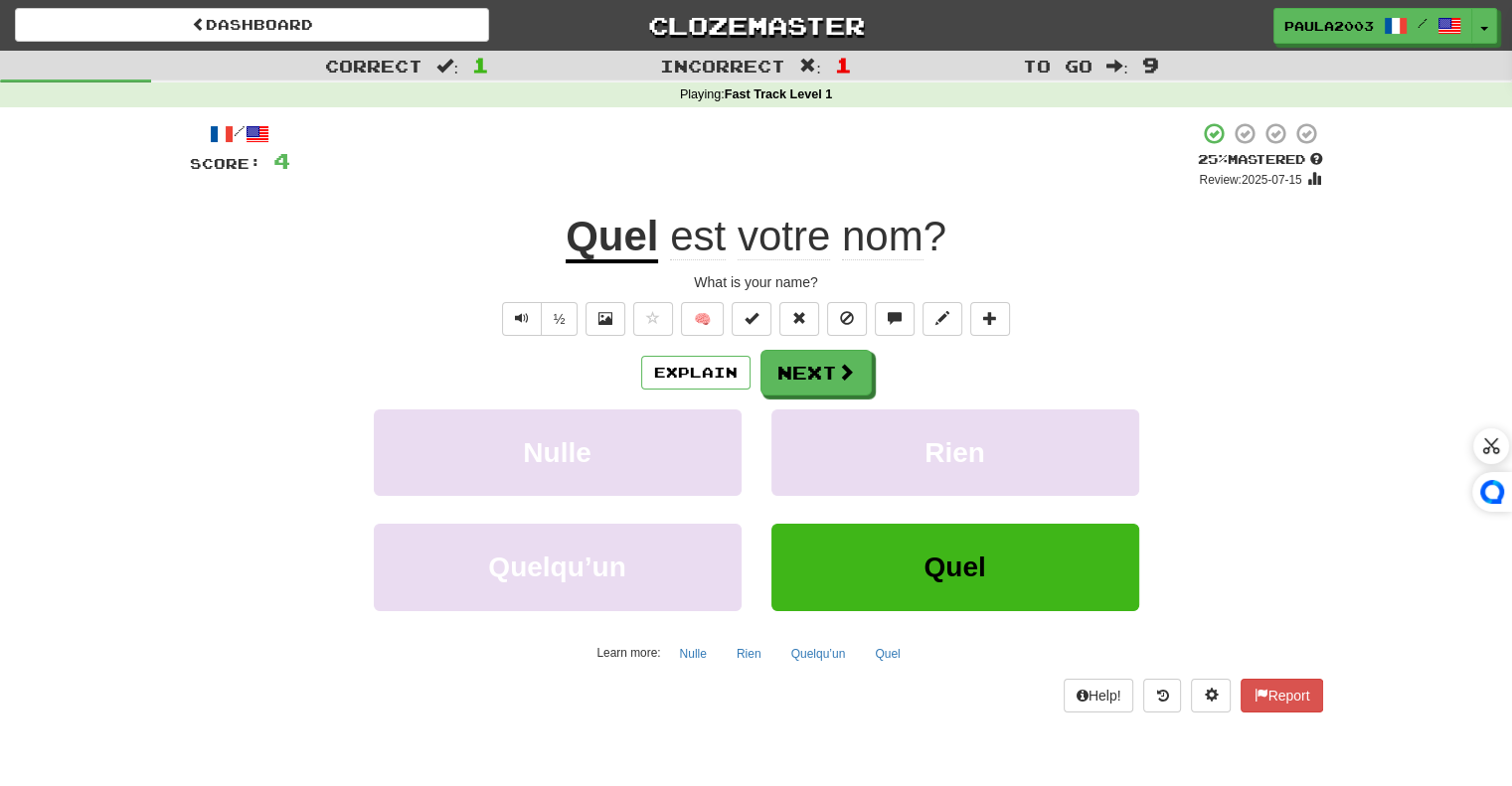 click on "Quel" at bounding box center [611, 237] 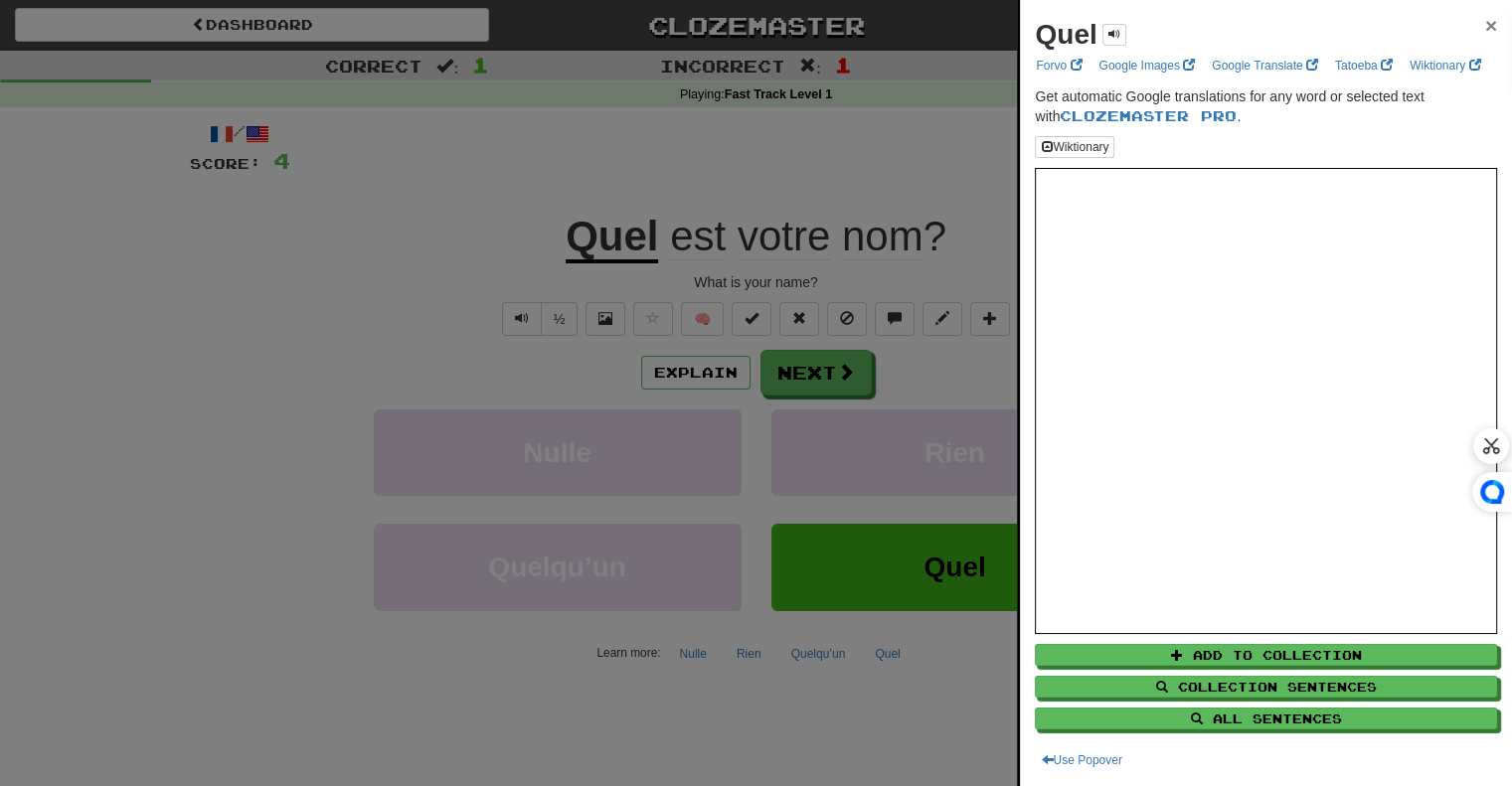 click on "×" at bounding box center [1491, 25] 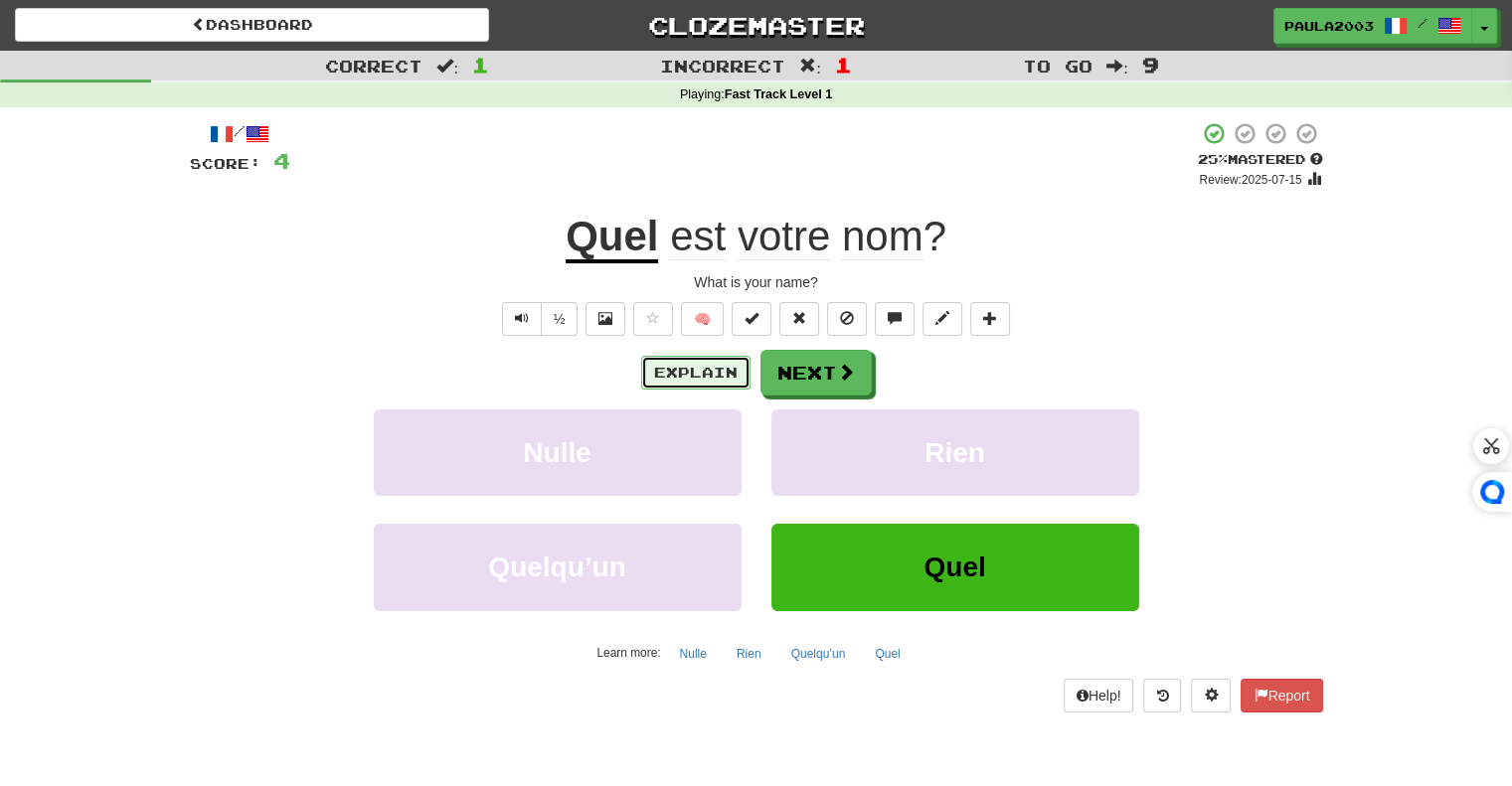 click on "Explain" at bounding box center [696, 373] 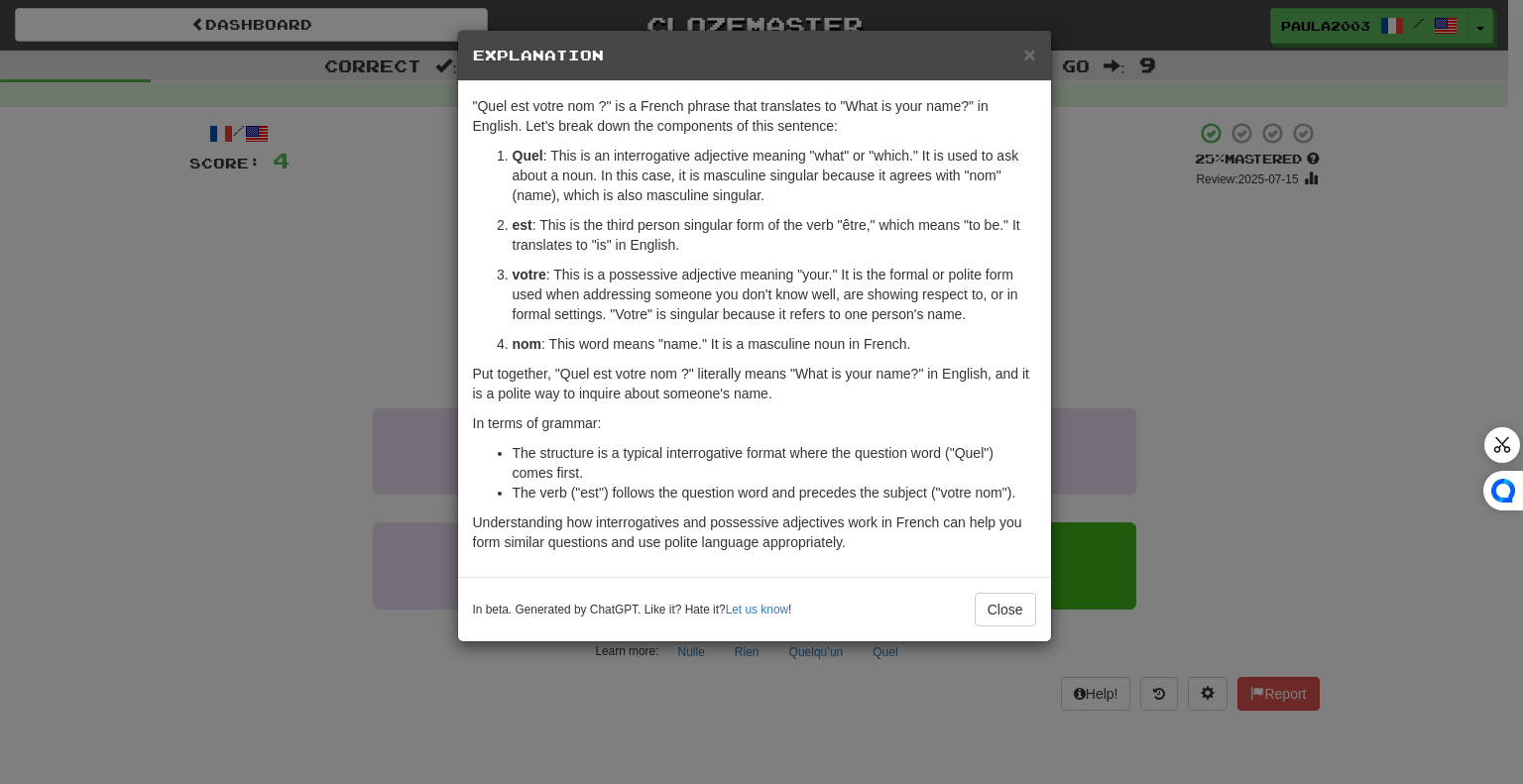 click on "× Explanation "Quel est votre nom ?" is a French phrase that translates to "What is your name?" in English. Let's break down the components of this sentence:
Quel : This is an interrogative adjective meaning "what" or "which." It is used to ask about a noun. In this case, it is masculine singular because it agrees with "nom" (name), which is also masculine singular.
est : This is the third person singular form of the verb "être," which means "to be." It translates to "is" in English.
votre : This is a possessive adjective meaning "your." It is the formal or polite form used when addressing someone you don't know well, are showing respect to, or in formal settings. "Votre" is singular because it refers to one person's name.
nom : This word means "name." It is a masculine noun in French.
Put together, "Quel est votre nom ?" literally means "What is your name?" in English, and it is a polite way to inquire about someone's name.
In terms of grammar:
Let us know ! Close" 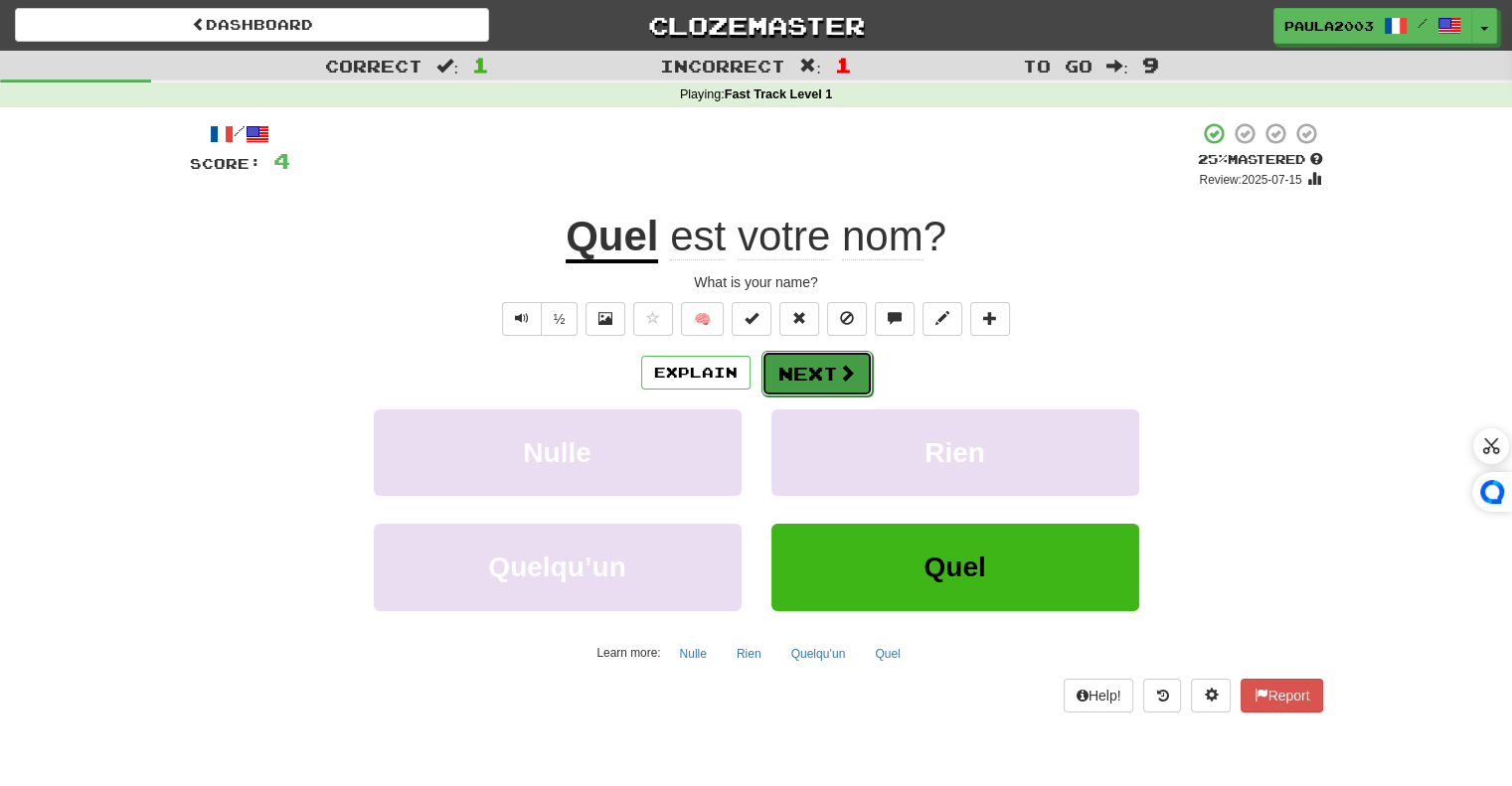 click on "Next" at bounding box center [817, 374] 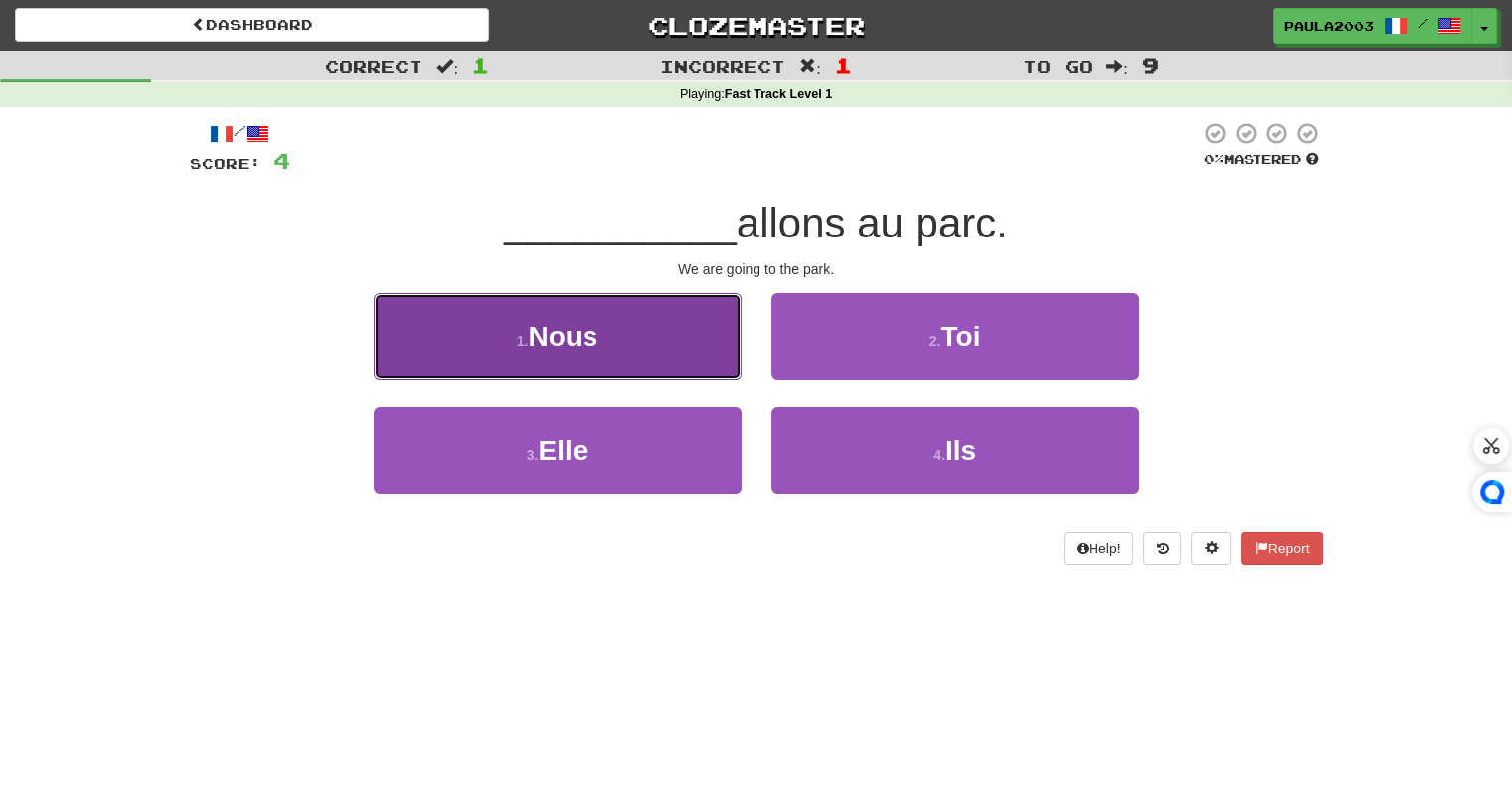 click on "1 .  Nous" at bounding box center [558, 336] 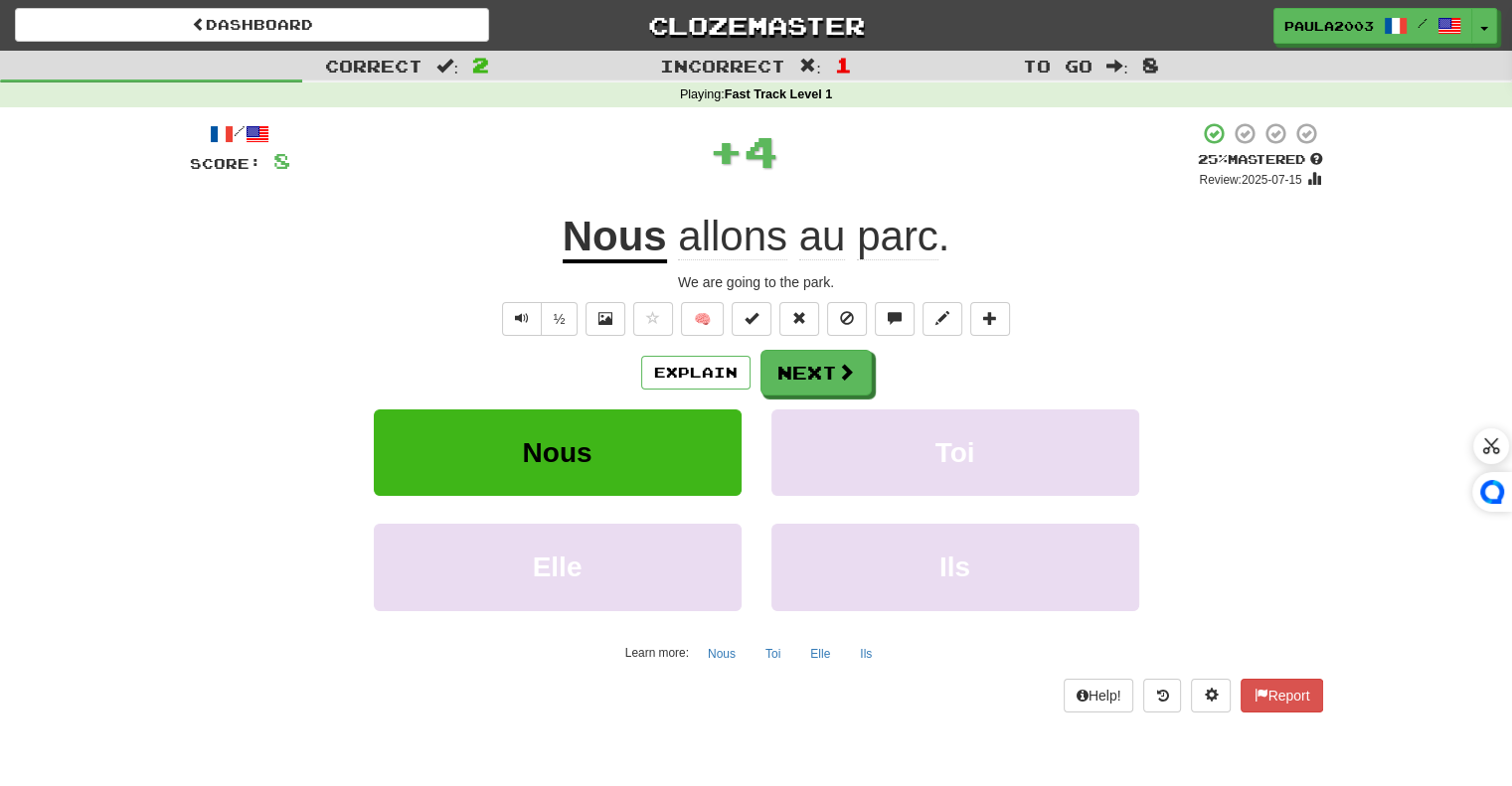 click on "Nous" at bounding box center (614, 237) 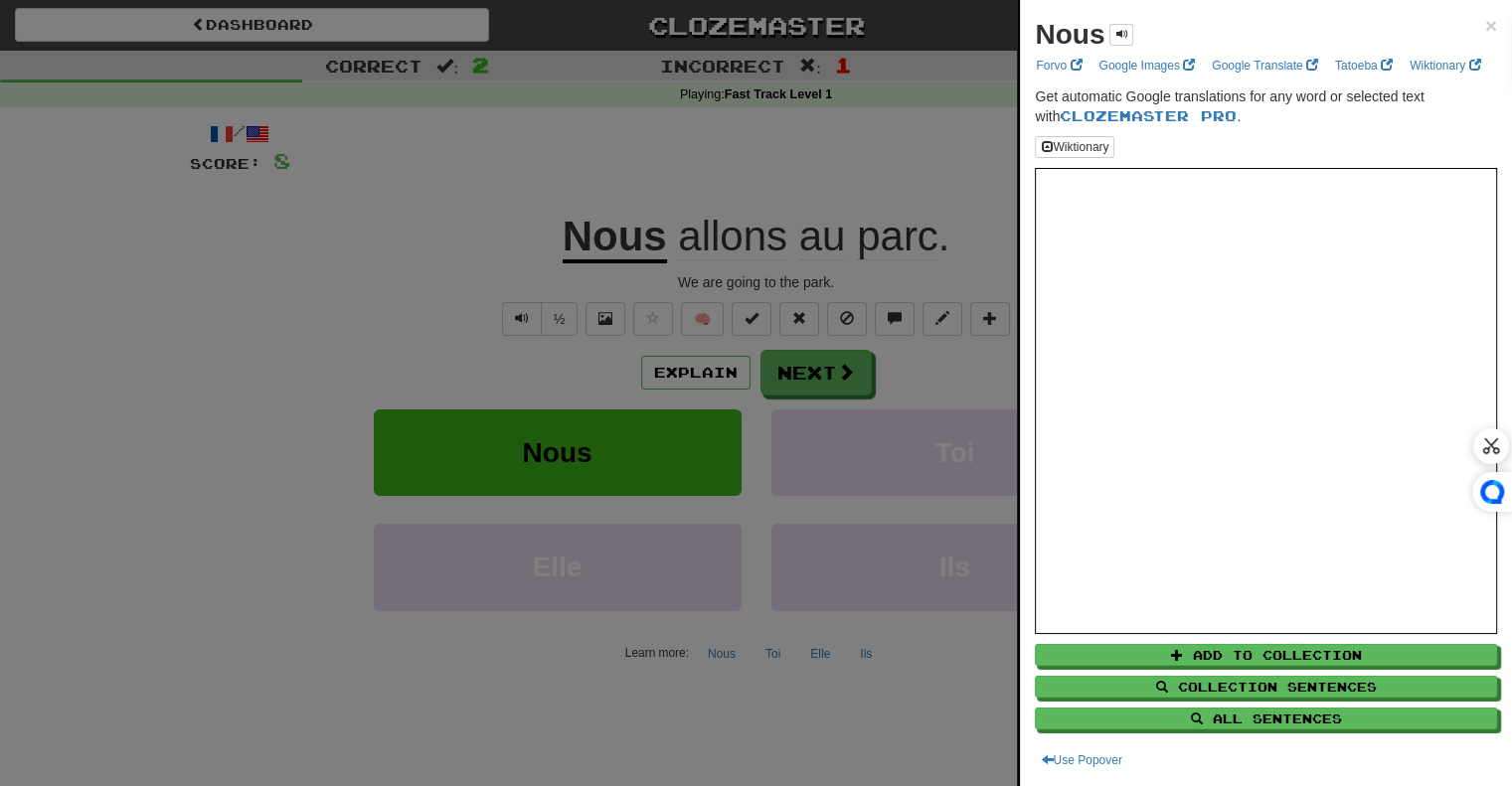 click 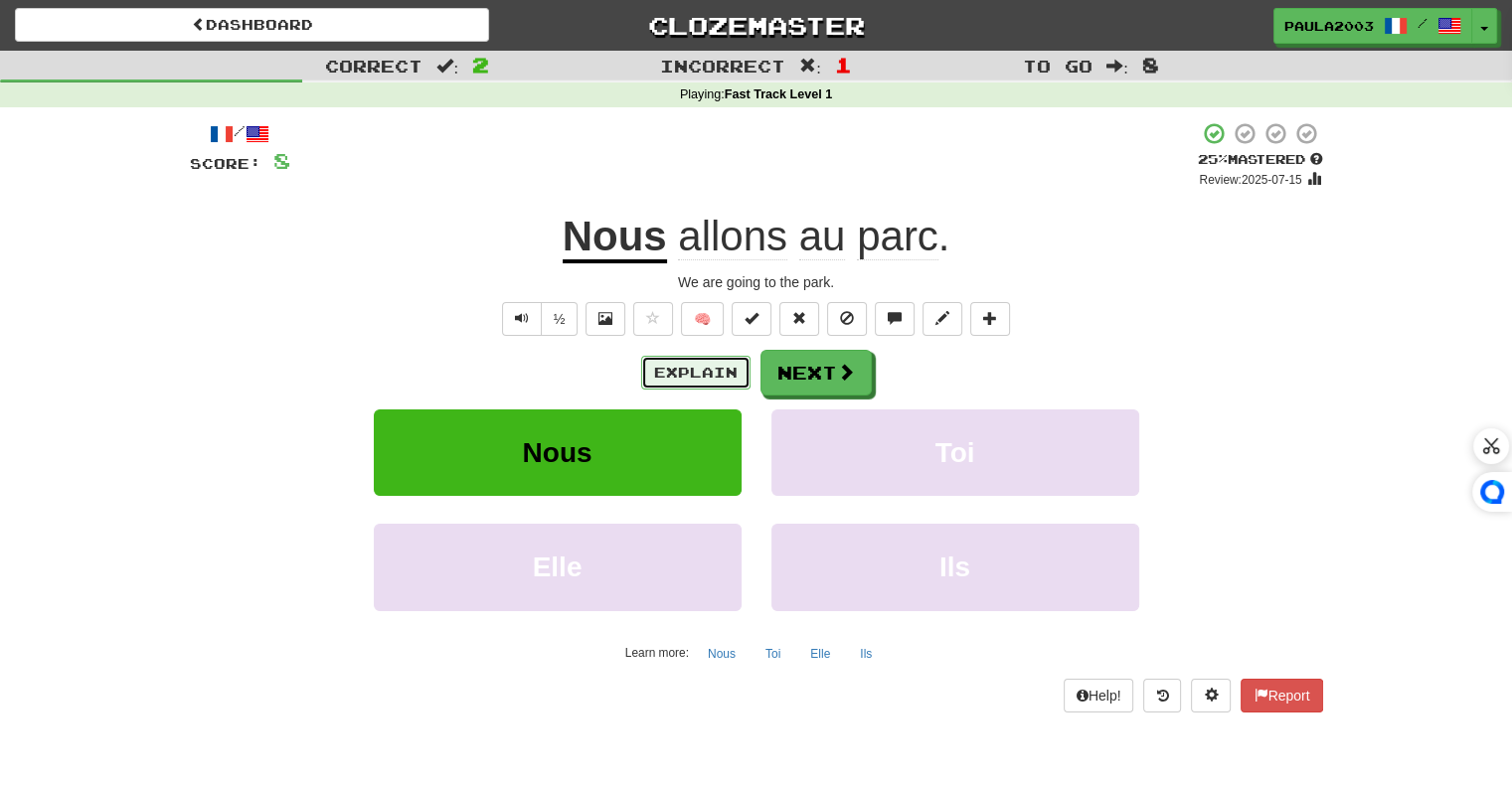 click on "Explain" at bounding box center (696, 373) 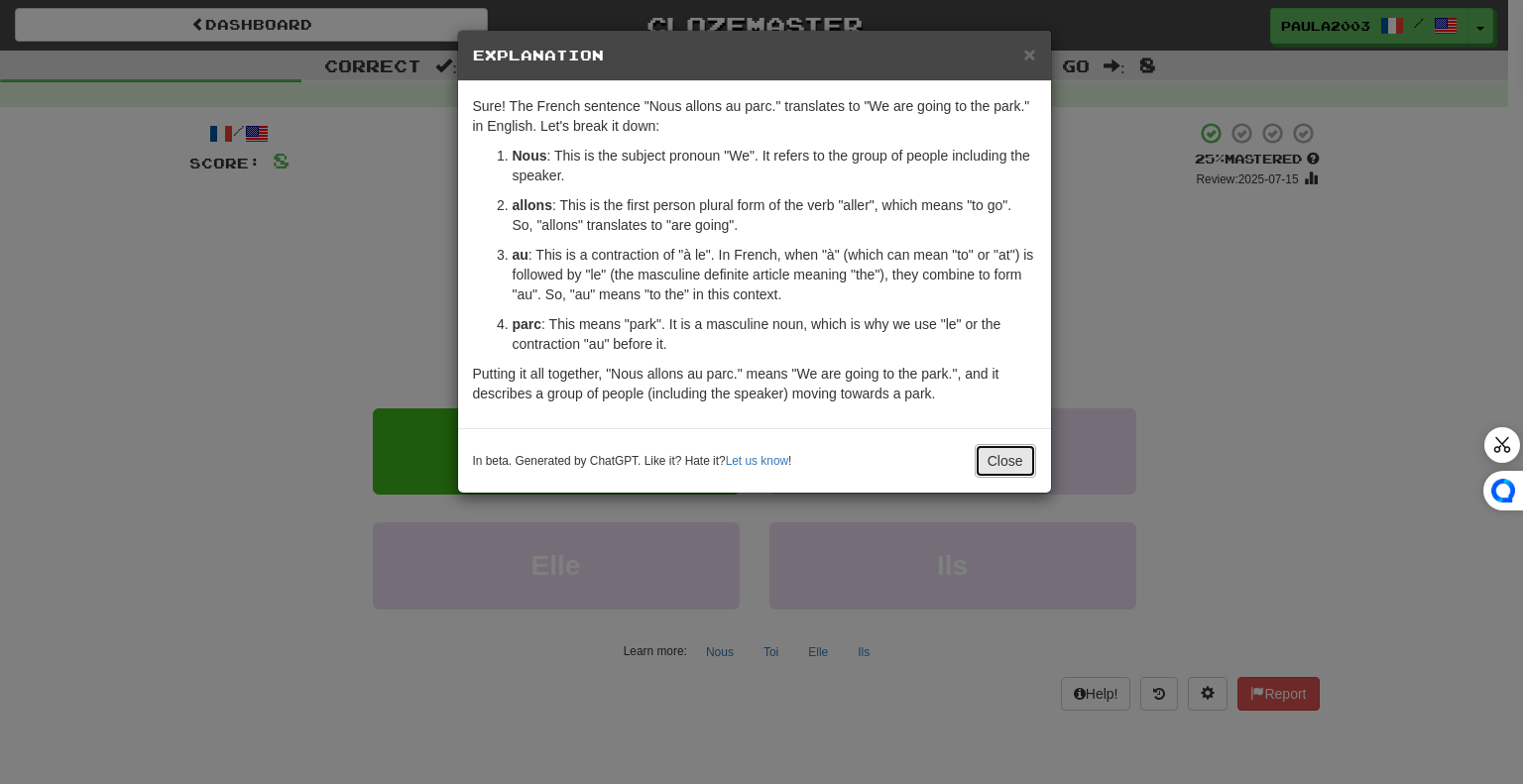 click on "Close" at bounding box center [1005, 461] 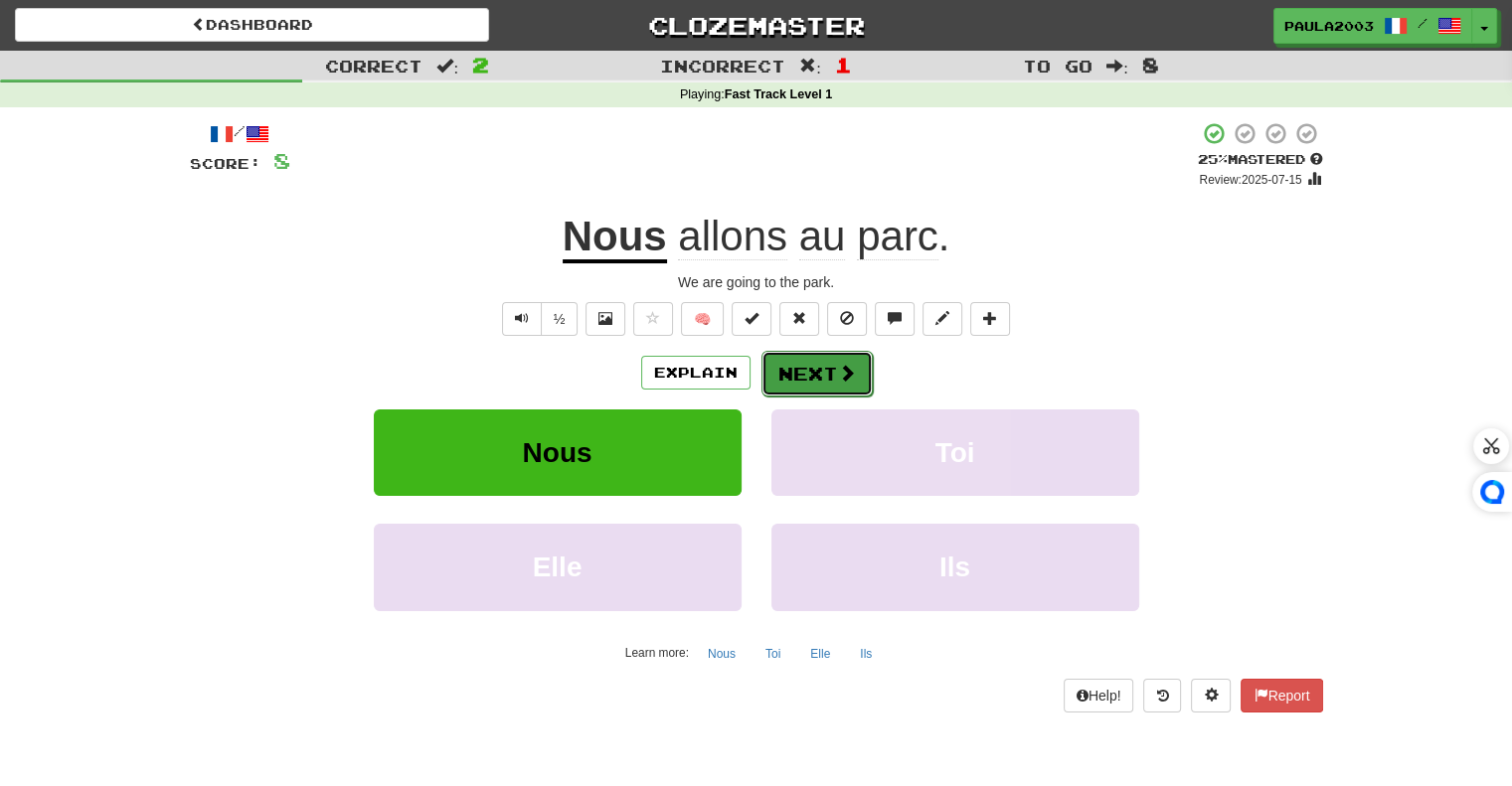 click on "Next" at bounding box center (817, 374) 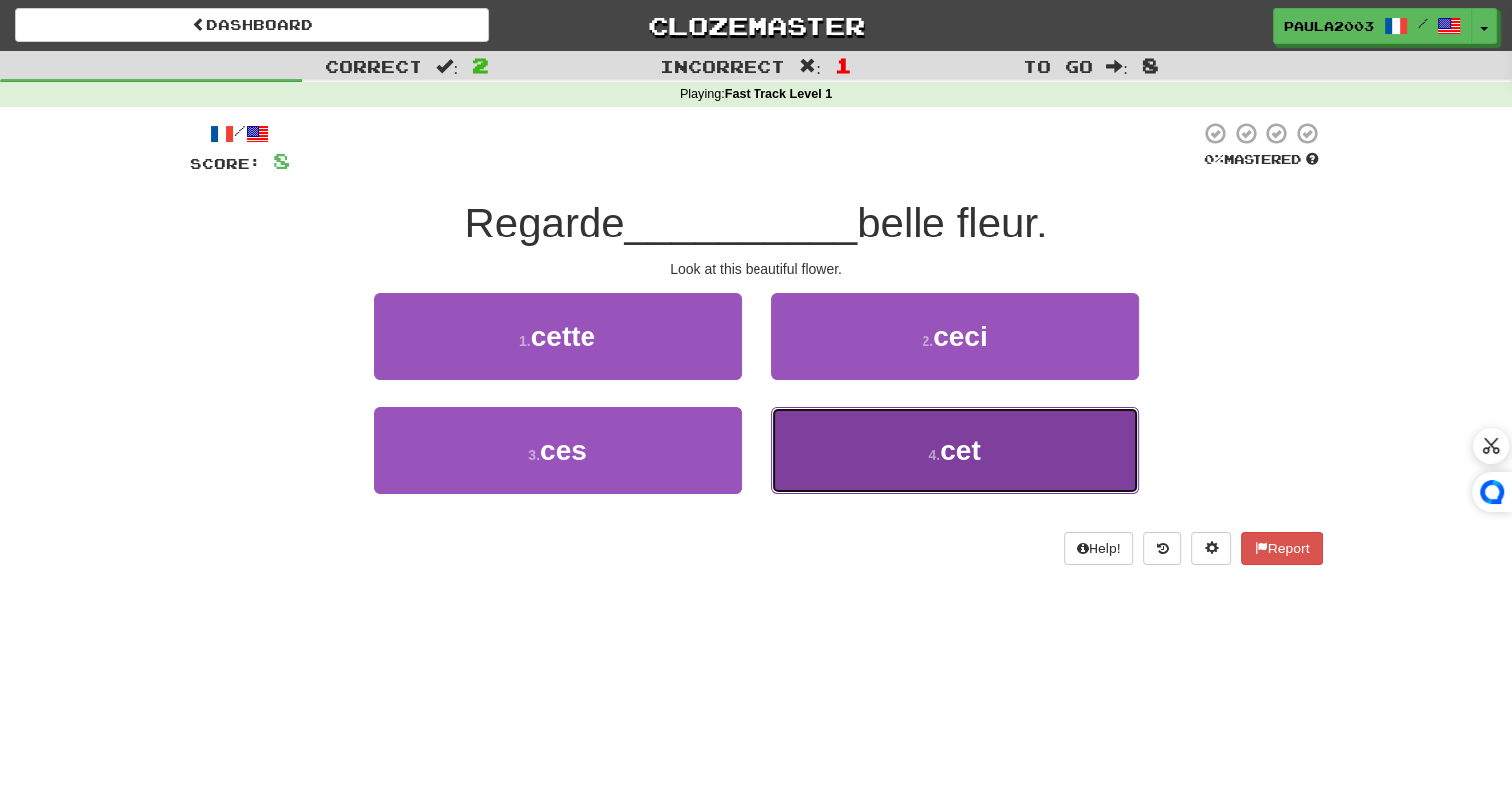 click on "4 . cet" at bounding box center [955, 450] 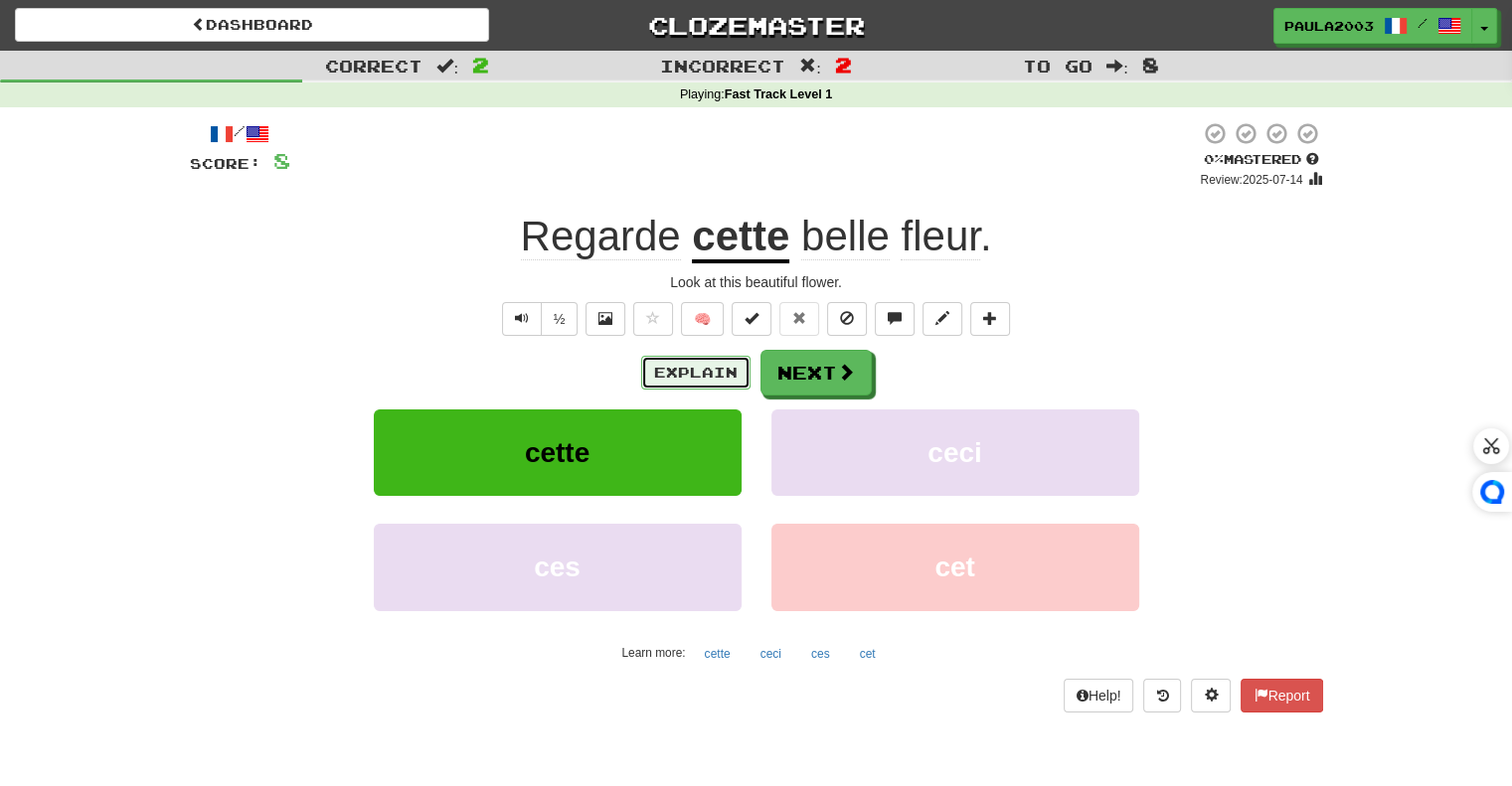 click on "Explain" at bounding box center [696, 373] 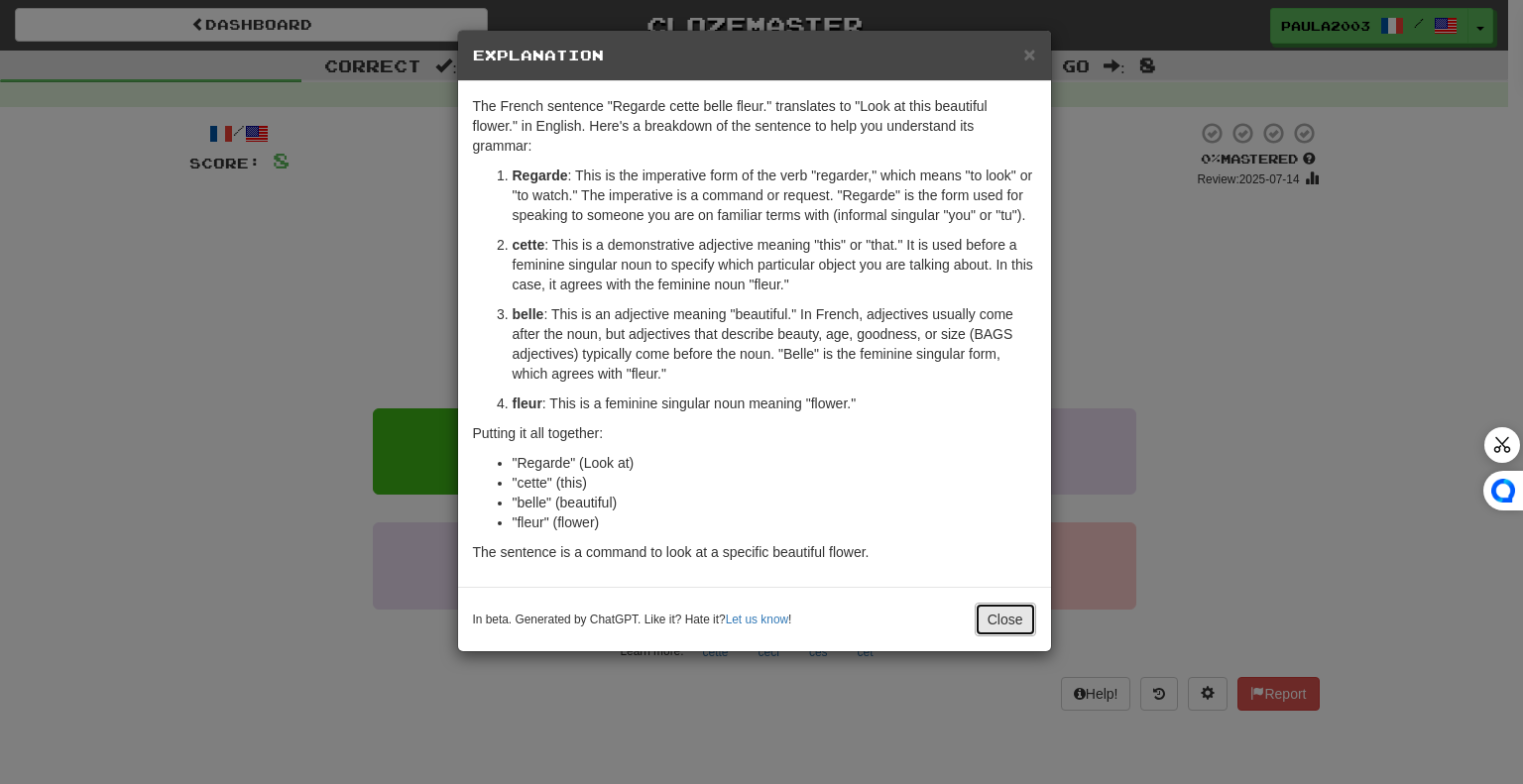 click on "Close" at bounding box center [1005, 619] 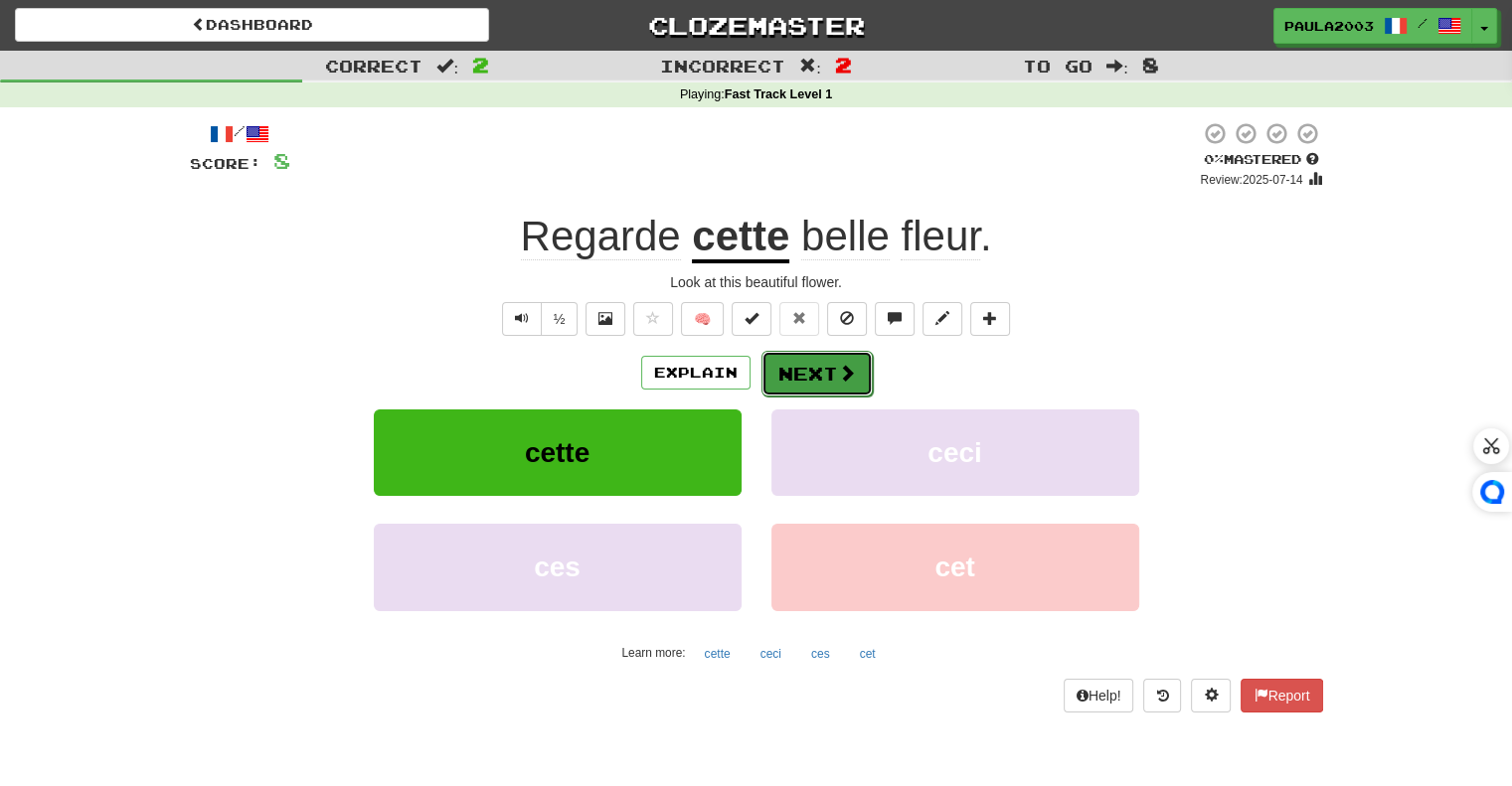 click on "Next" at bounding box center [817, 374] 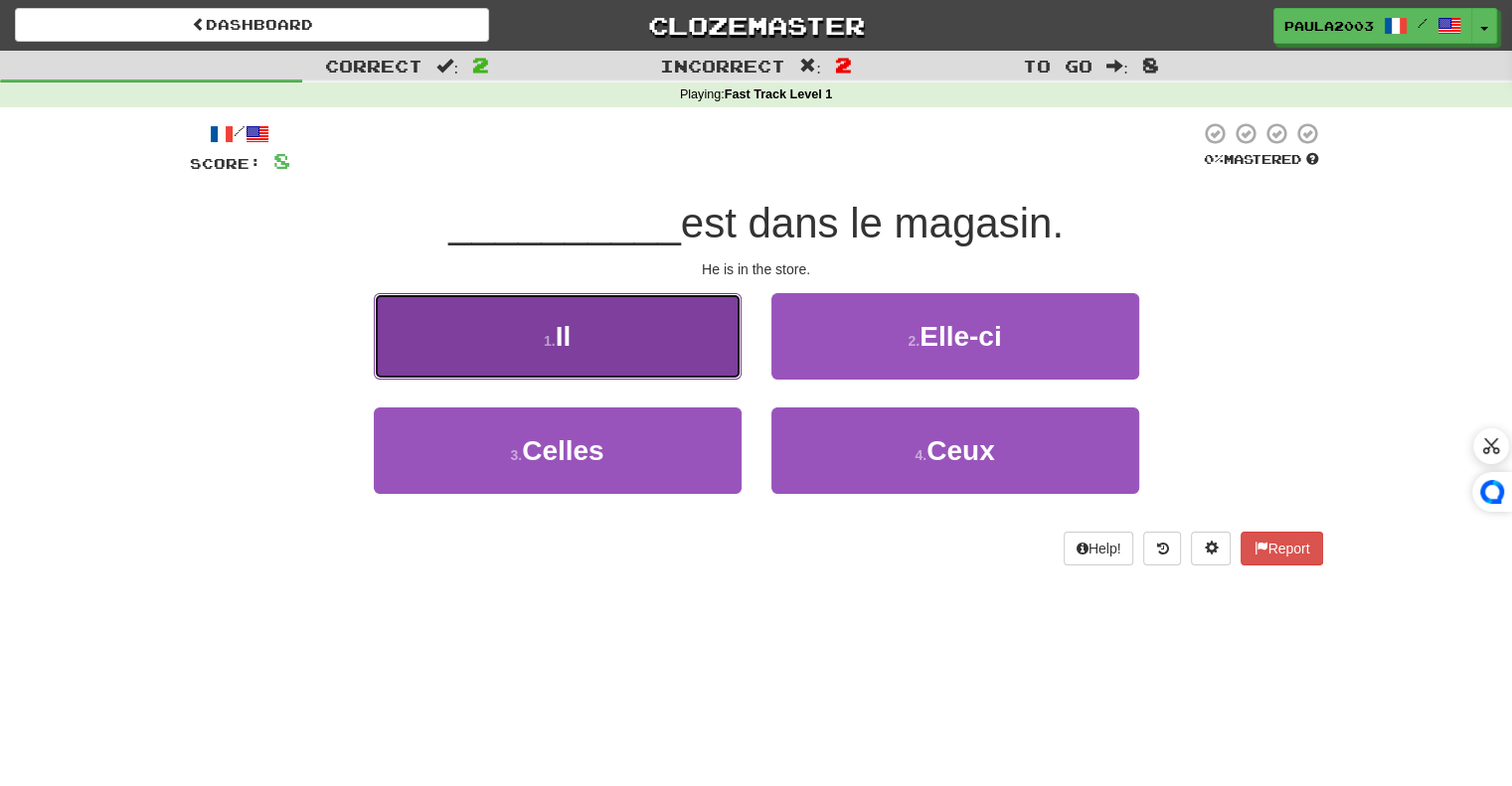 click on "1 . Il" at bounding box center (558, 336) 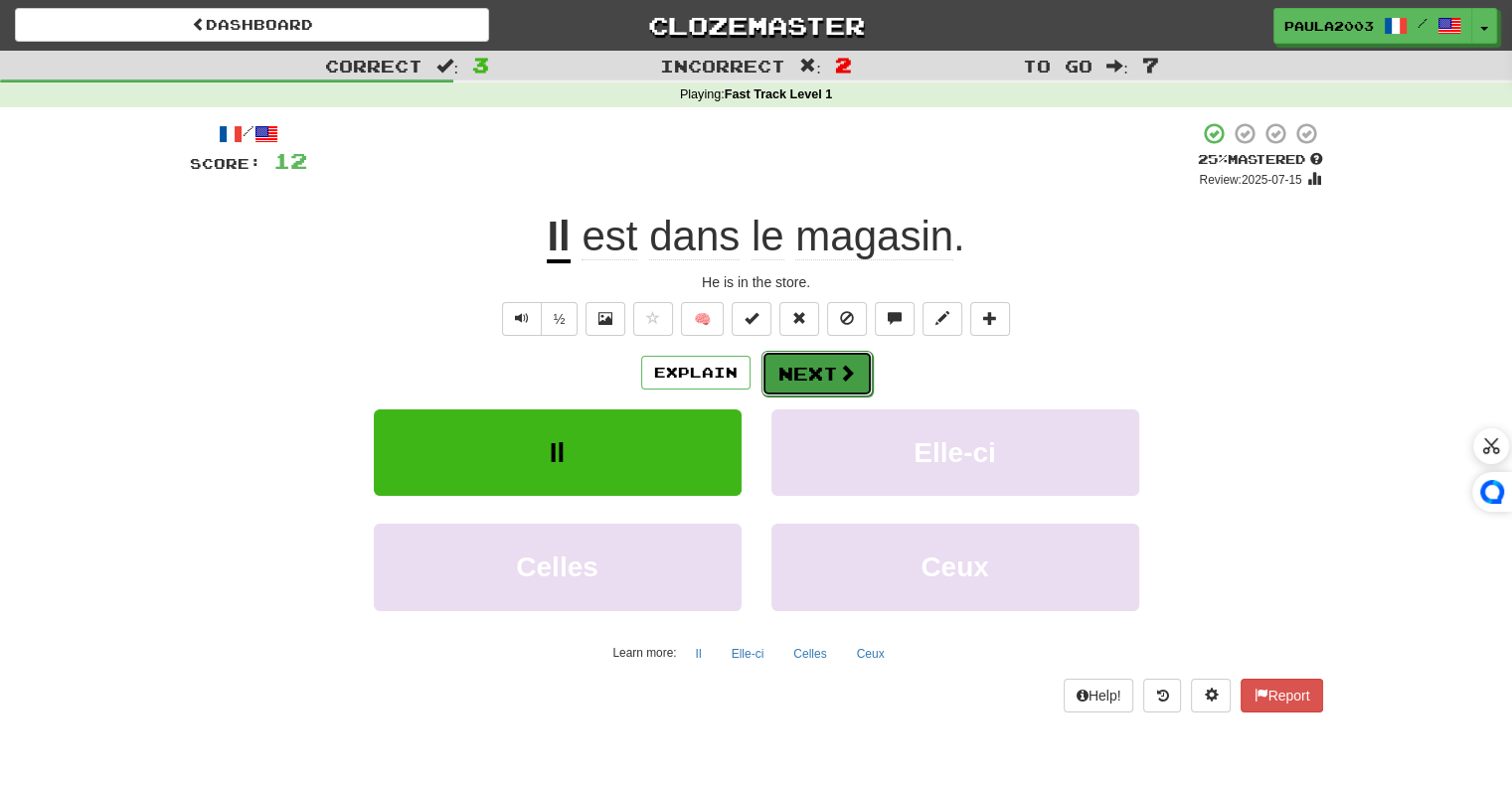 click on "Next" at bounding box center [817, 374] 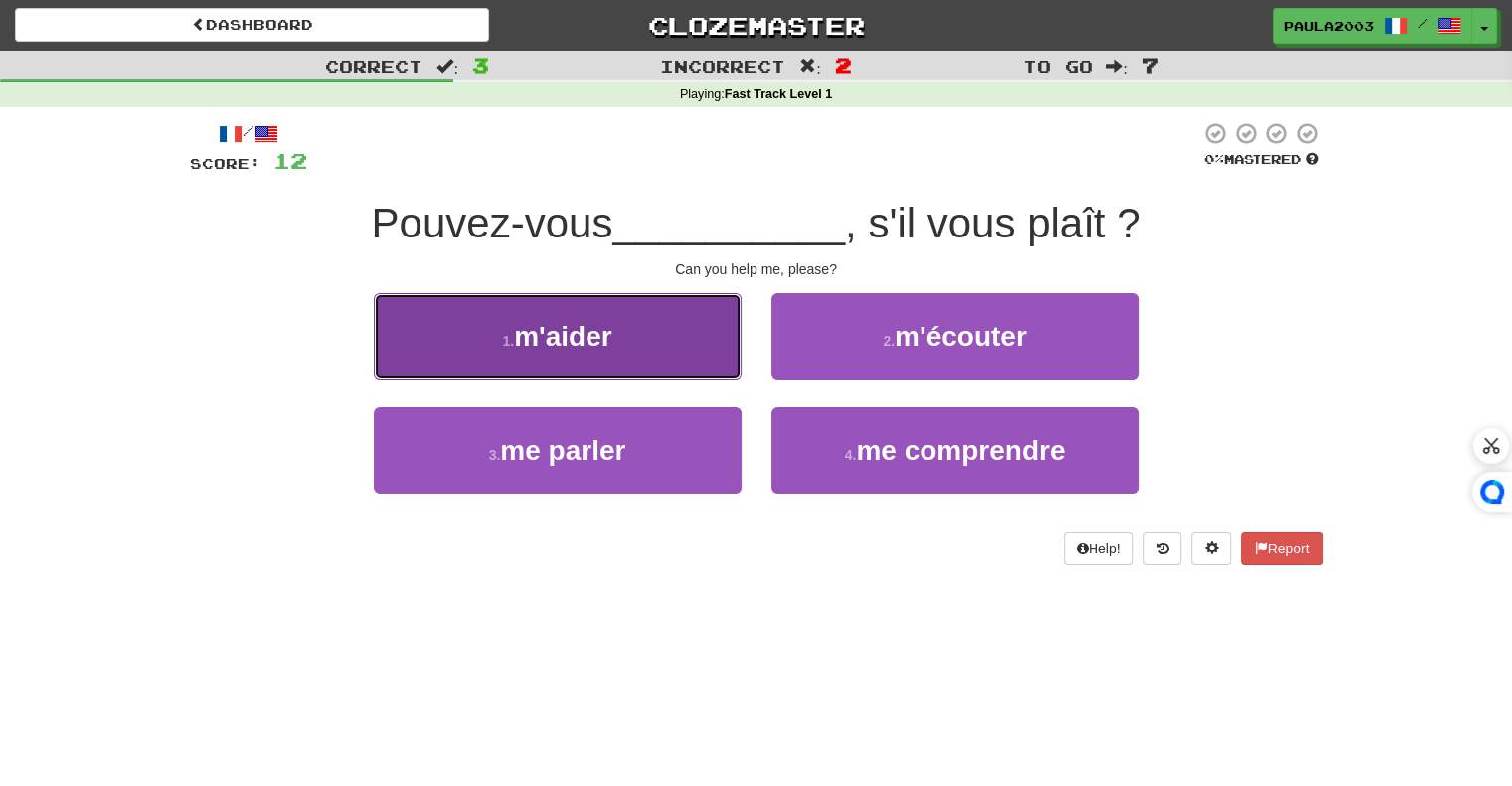 click on "m'aider" at bounding box center [563, 336] 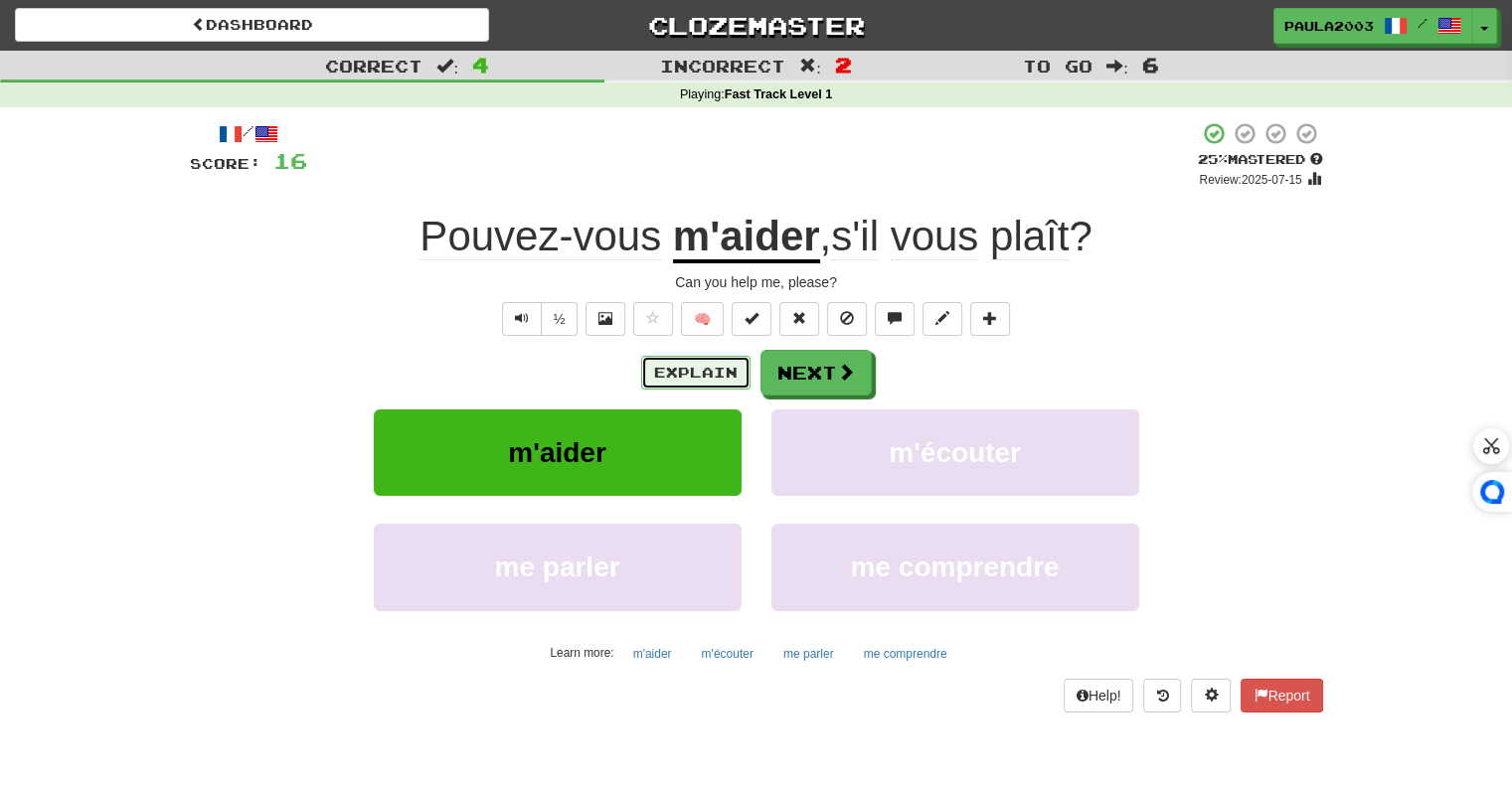 click on "Explain" at bounding box center (696, 373) 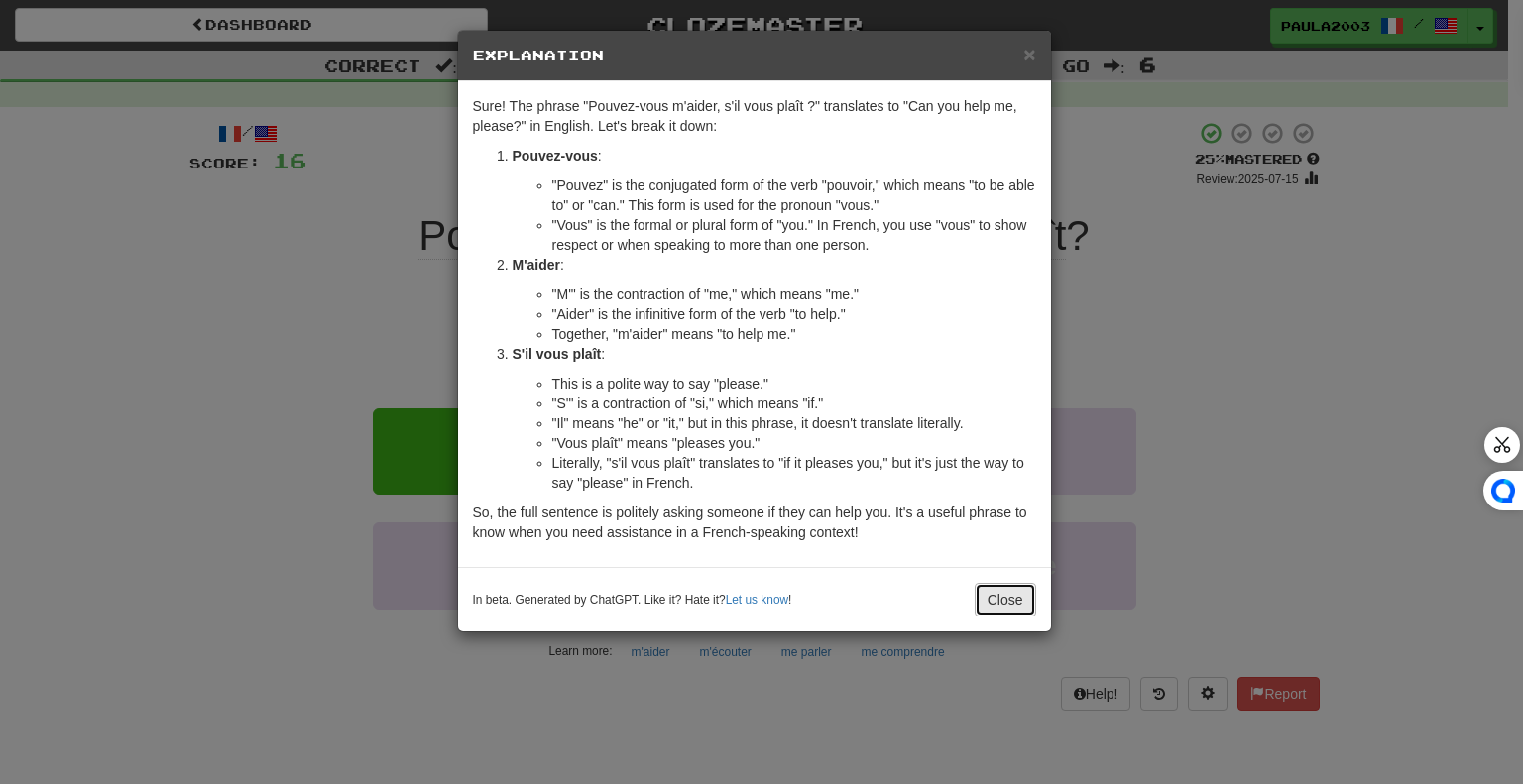click on "Close" at bounding box center [1005, 600] 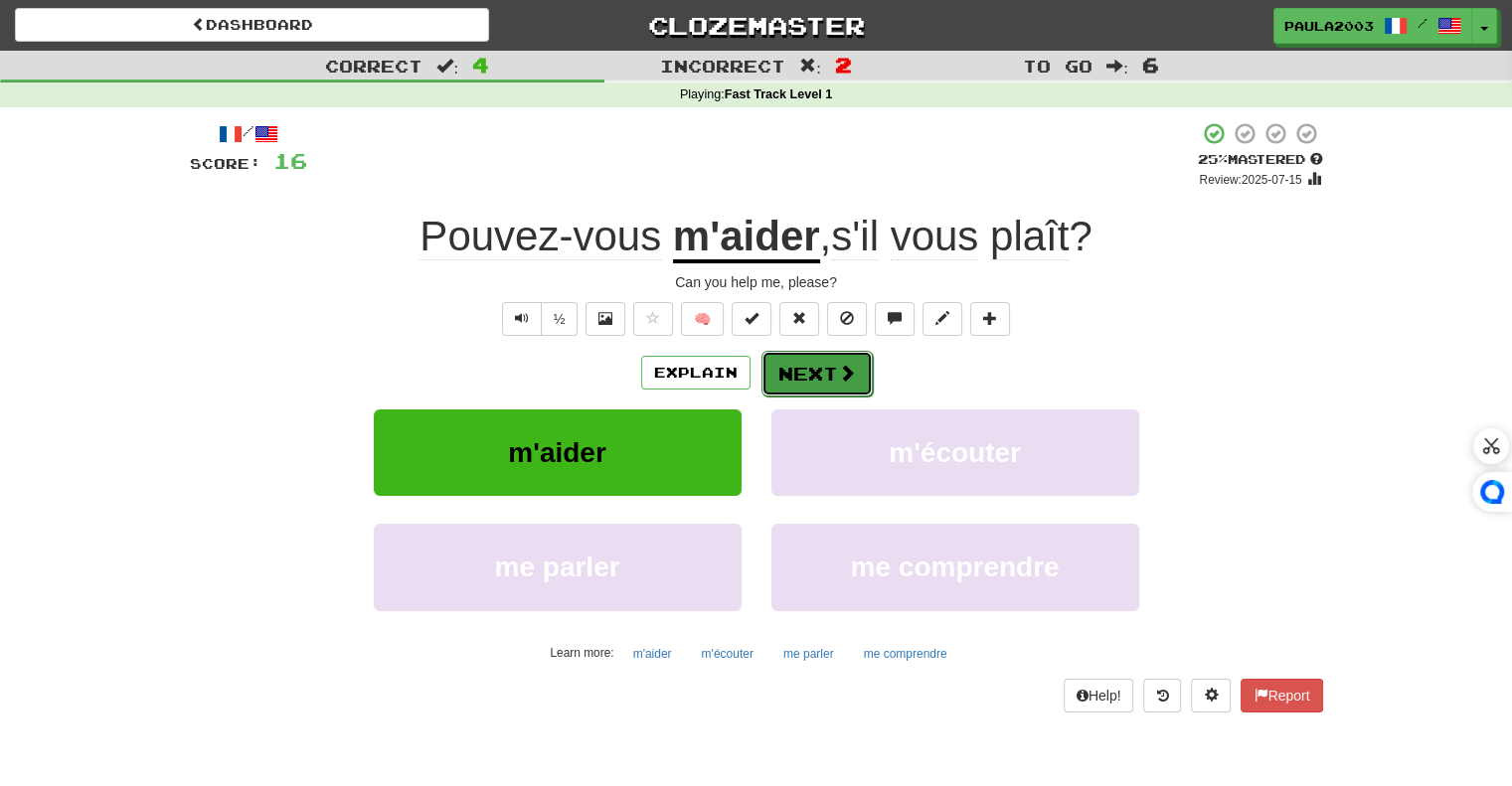 click on "Next" at bounding box center [817, 374] 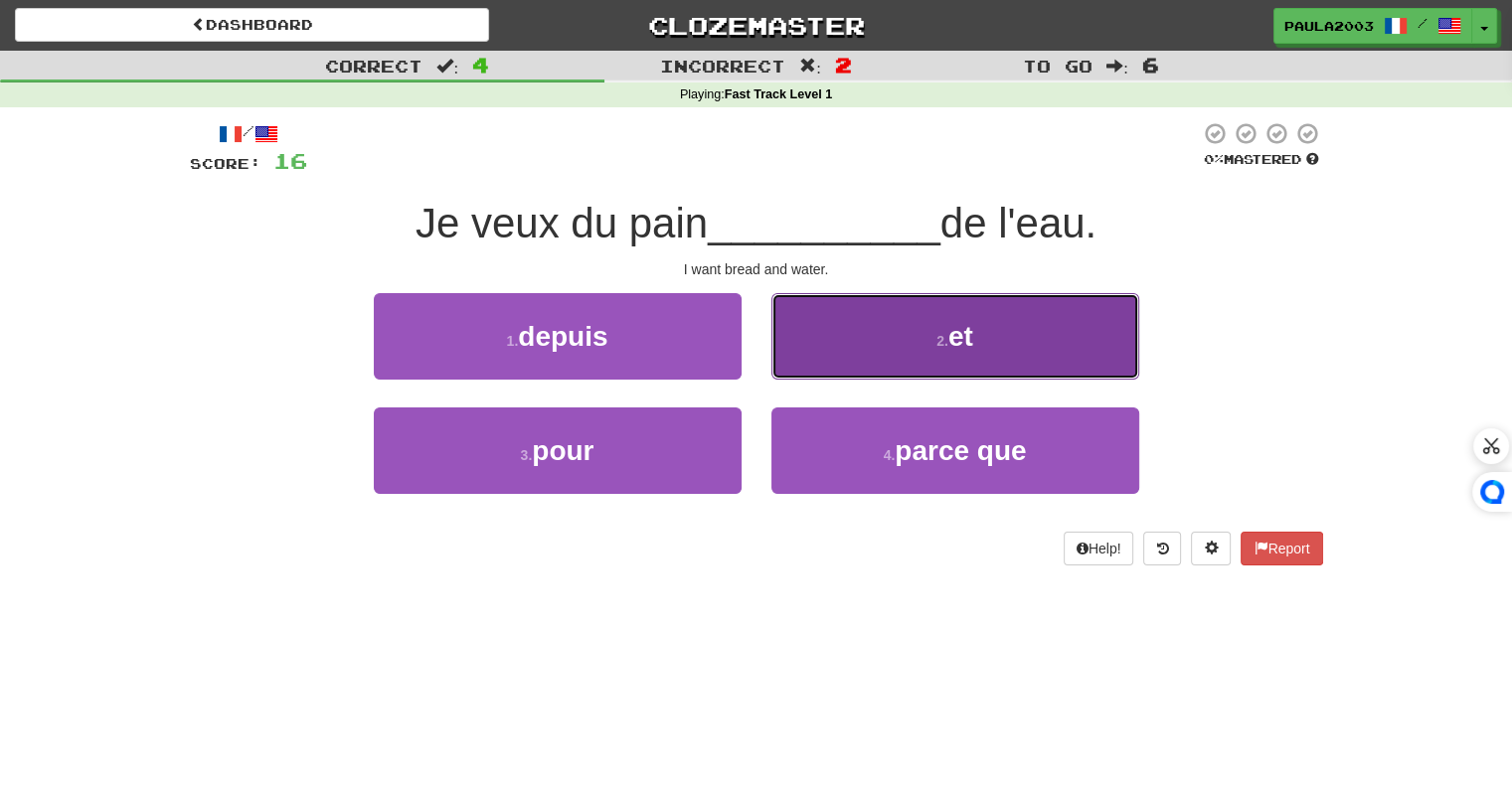 click on "2 .  et" at bounding box center [955, 336] 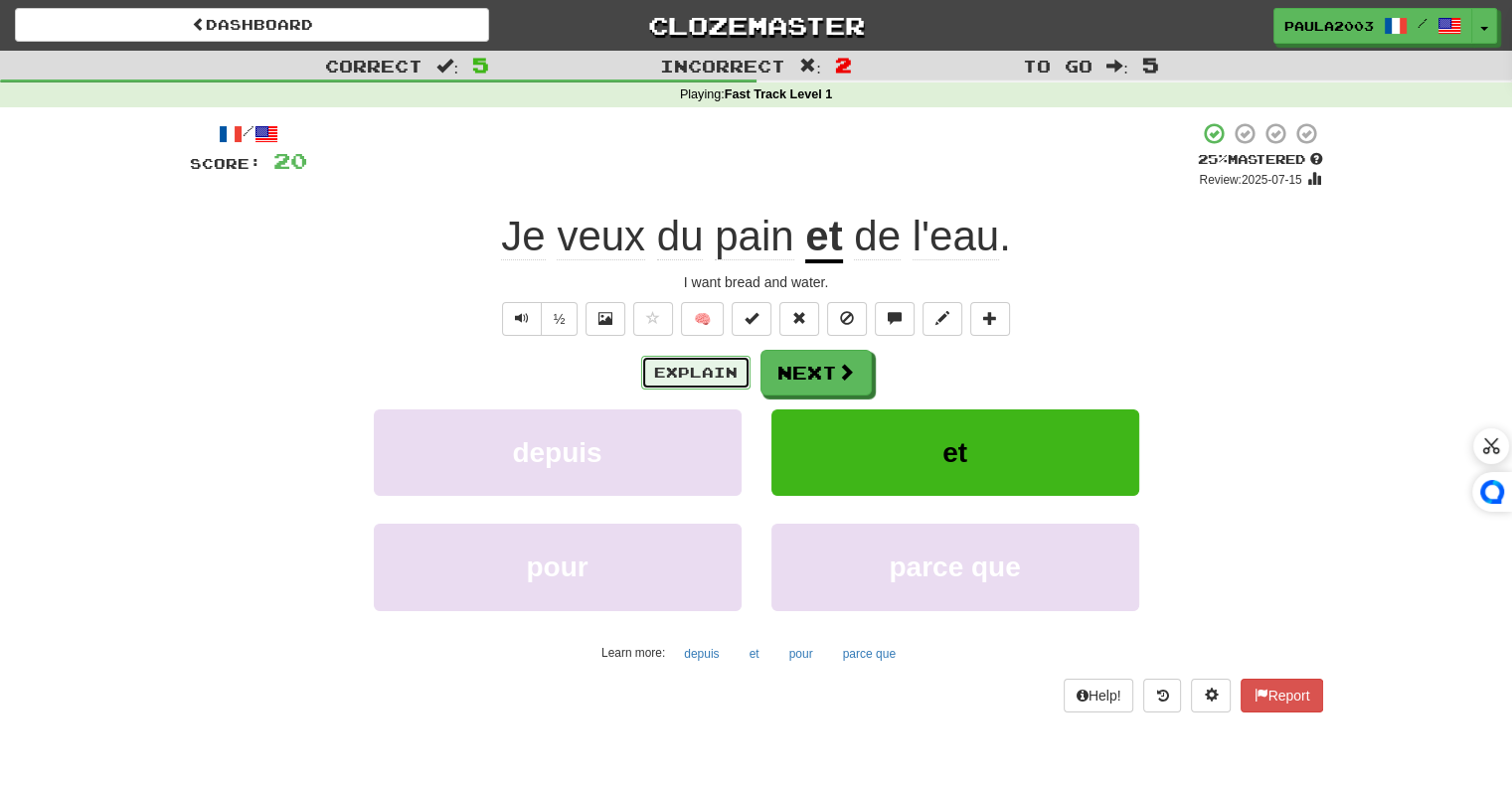 click on "Explain" at bounding box center [696, 373] 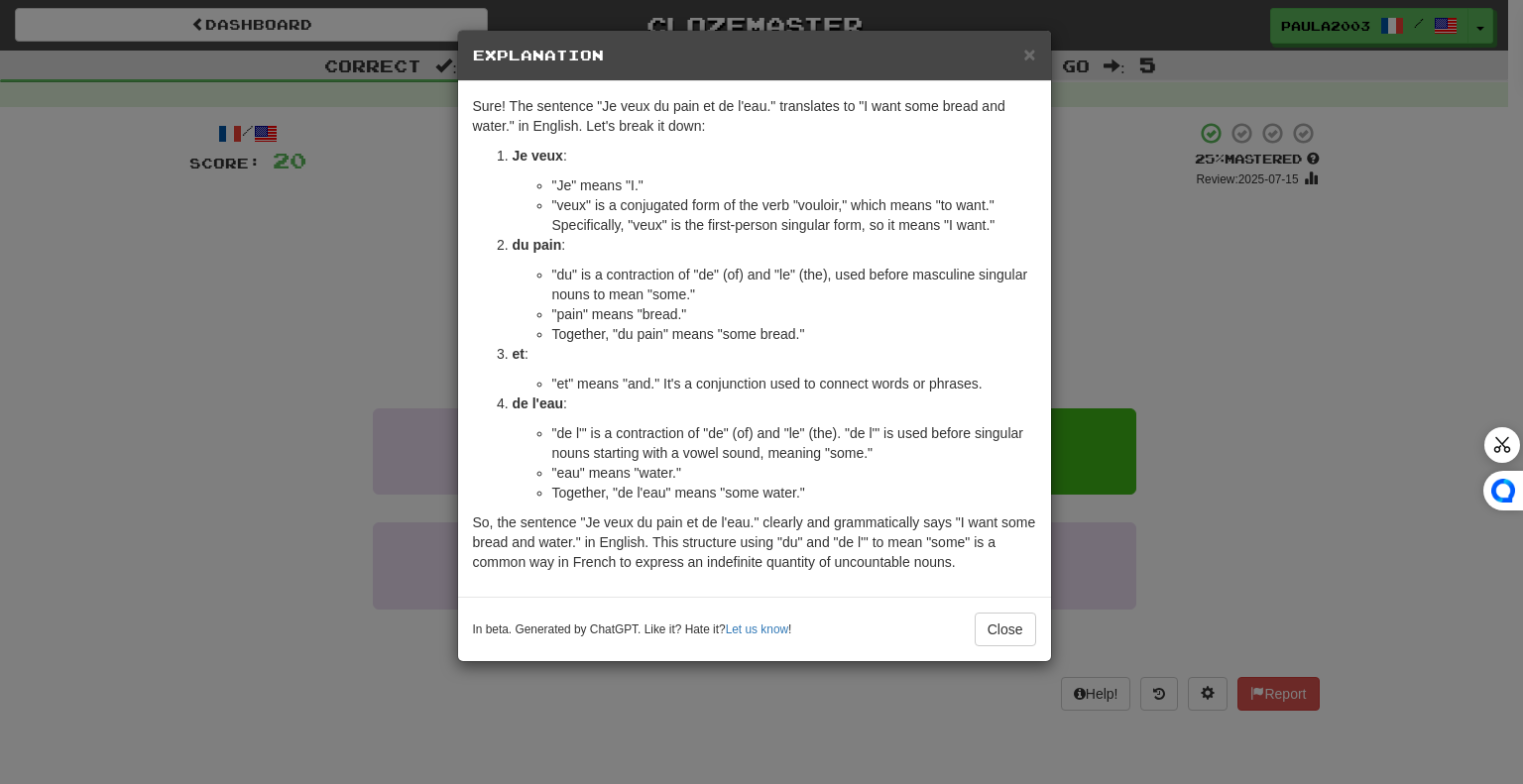 click on "× Explanation Sure! The sentence "Je veux du pain et de l'eau." translates to "I want some bread and water." in English. Let's break it down:
Je veux :
"Je" means "I."
"veux" is a conjugated form of the verb "vouloir," which means "to want." Specifically, "veux" is the first-person singular form, so it means "I want."
du pain :
"du" is a contraction of "de" (of) and "le" (the), used before masculine singular nouns to mean "some."
"pain" means "bread."
Together, "du pain" means "some bread."
et :
"et" means "and." It's a conjunction used to connect words or phrases.
de l'eau :
"de l'" is a contraction of "de" (of) and "le" (the). "de l'" is used before singular nouns starting with a vowel sound, meaning "some."
"eau" means "water."
Together, "de l'eau" means "some water."
In beta. Generated by ChatGPT. Like it? Hate it?  Let us know ! Close" 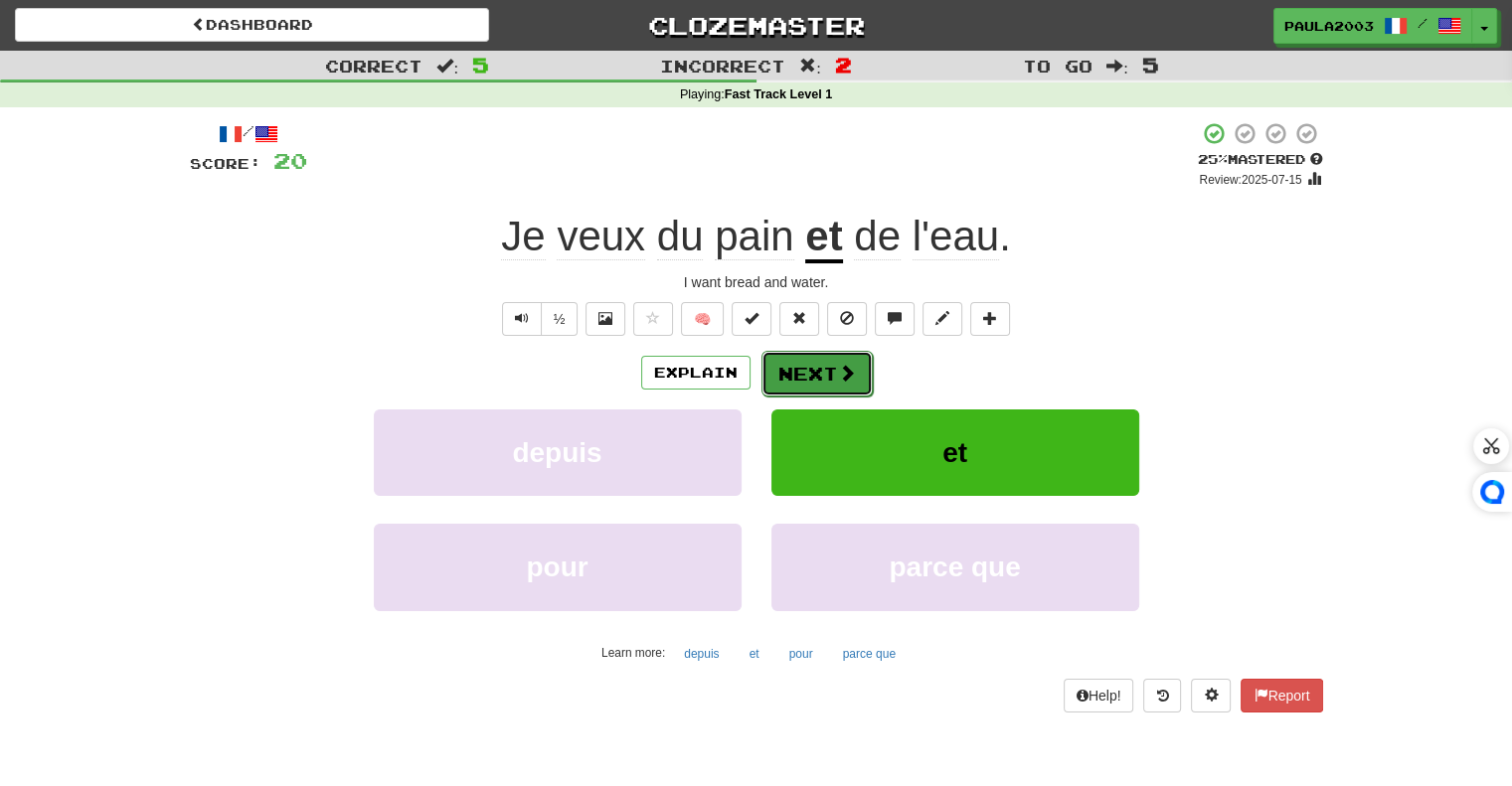 click on "Next" at bounding box center (817, 374) 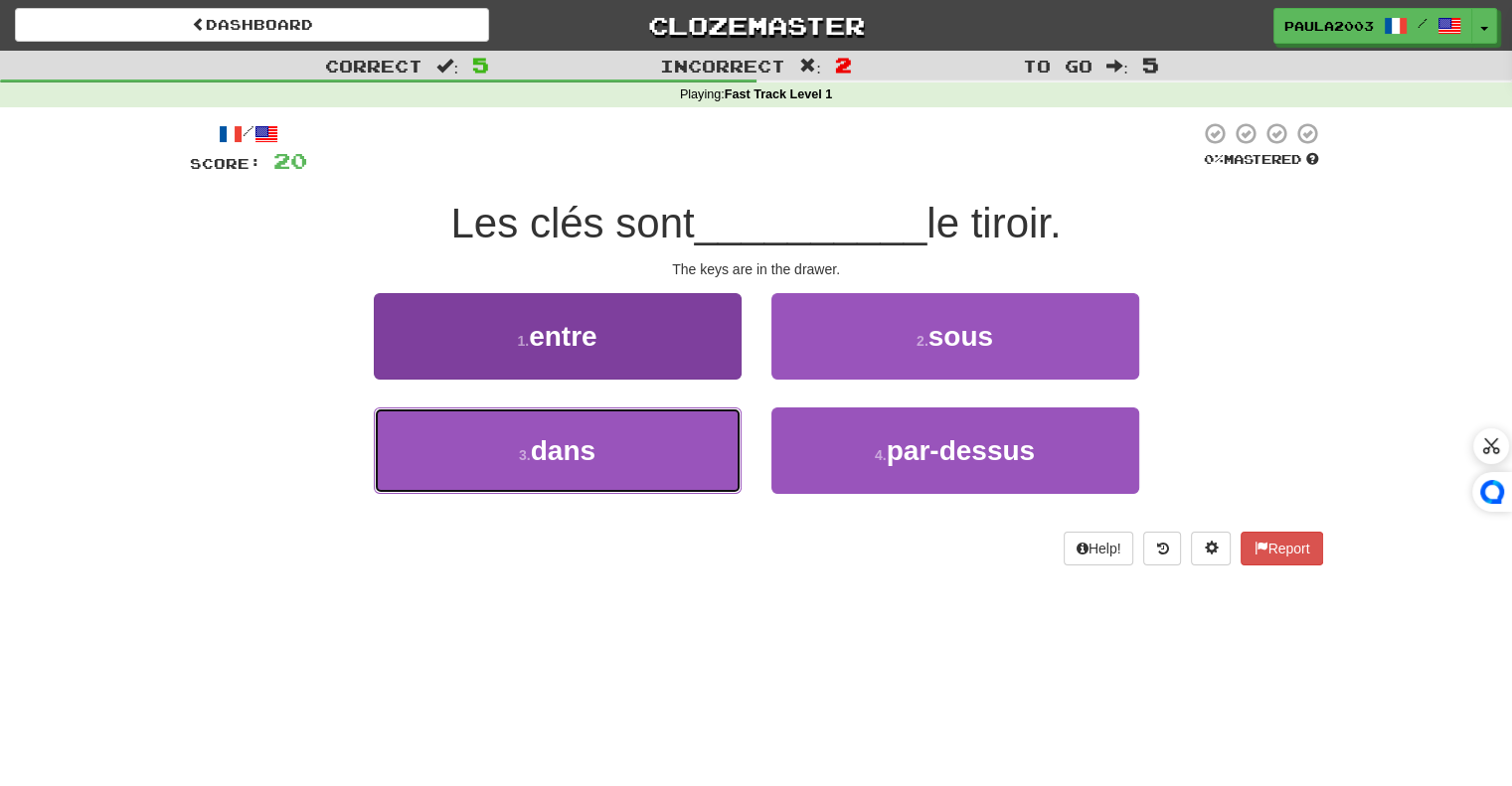 click on "3 .  dans" at bounding box center [558, 450] 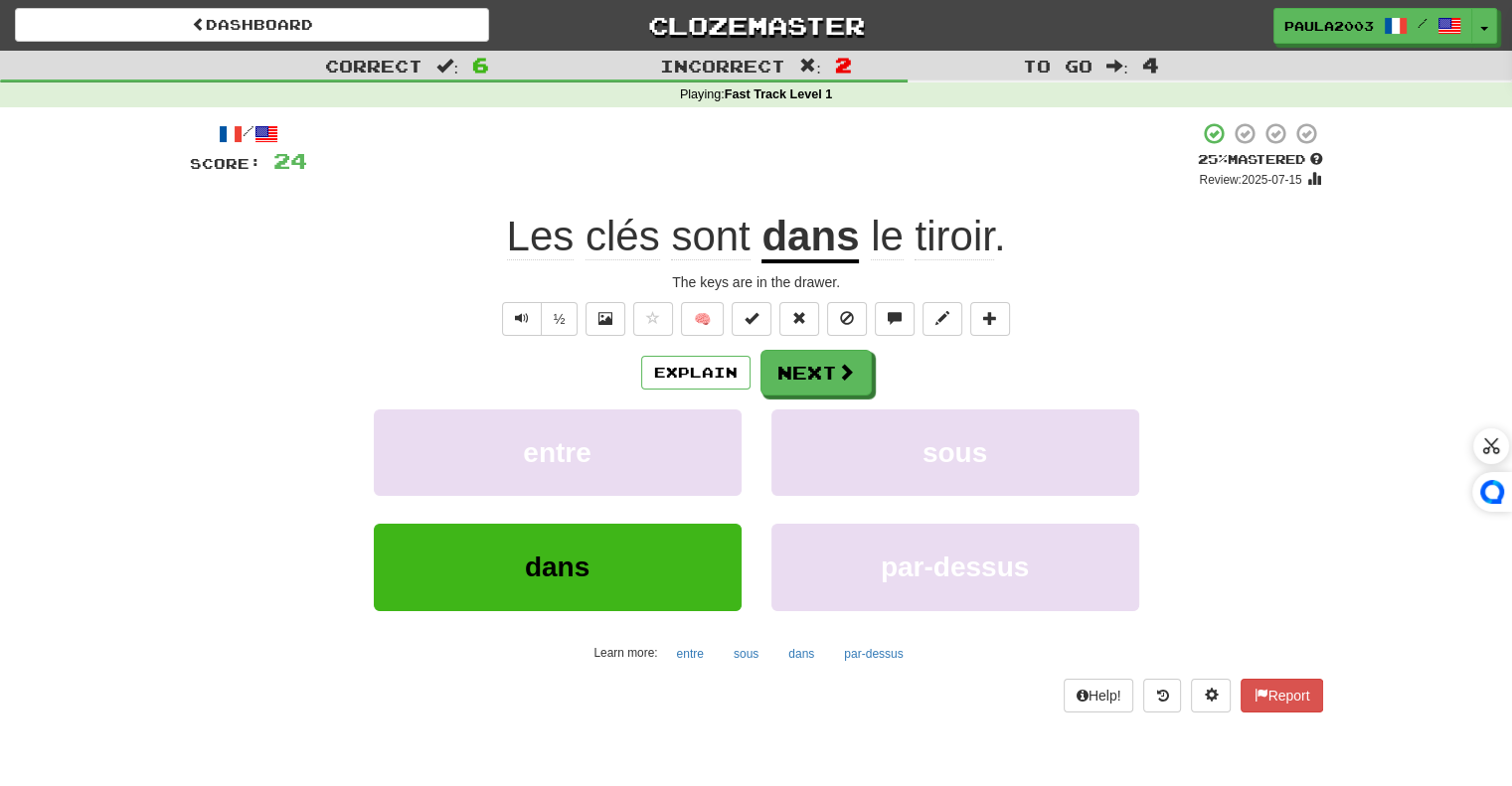 click on "tiroir" at bounding box center (953, 236) 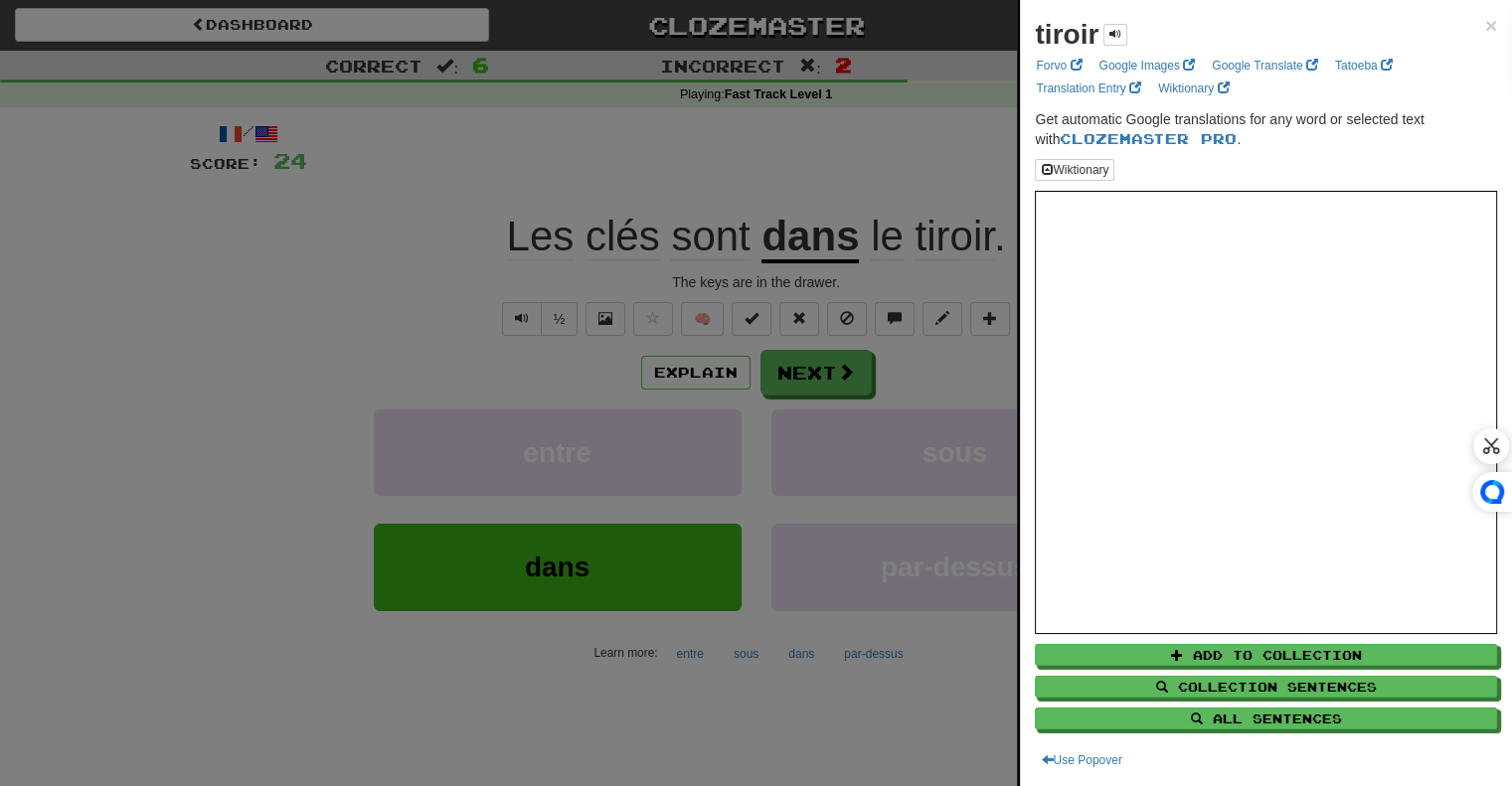 click 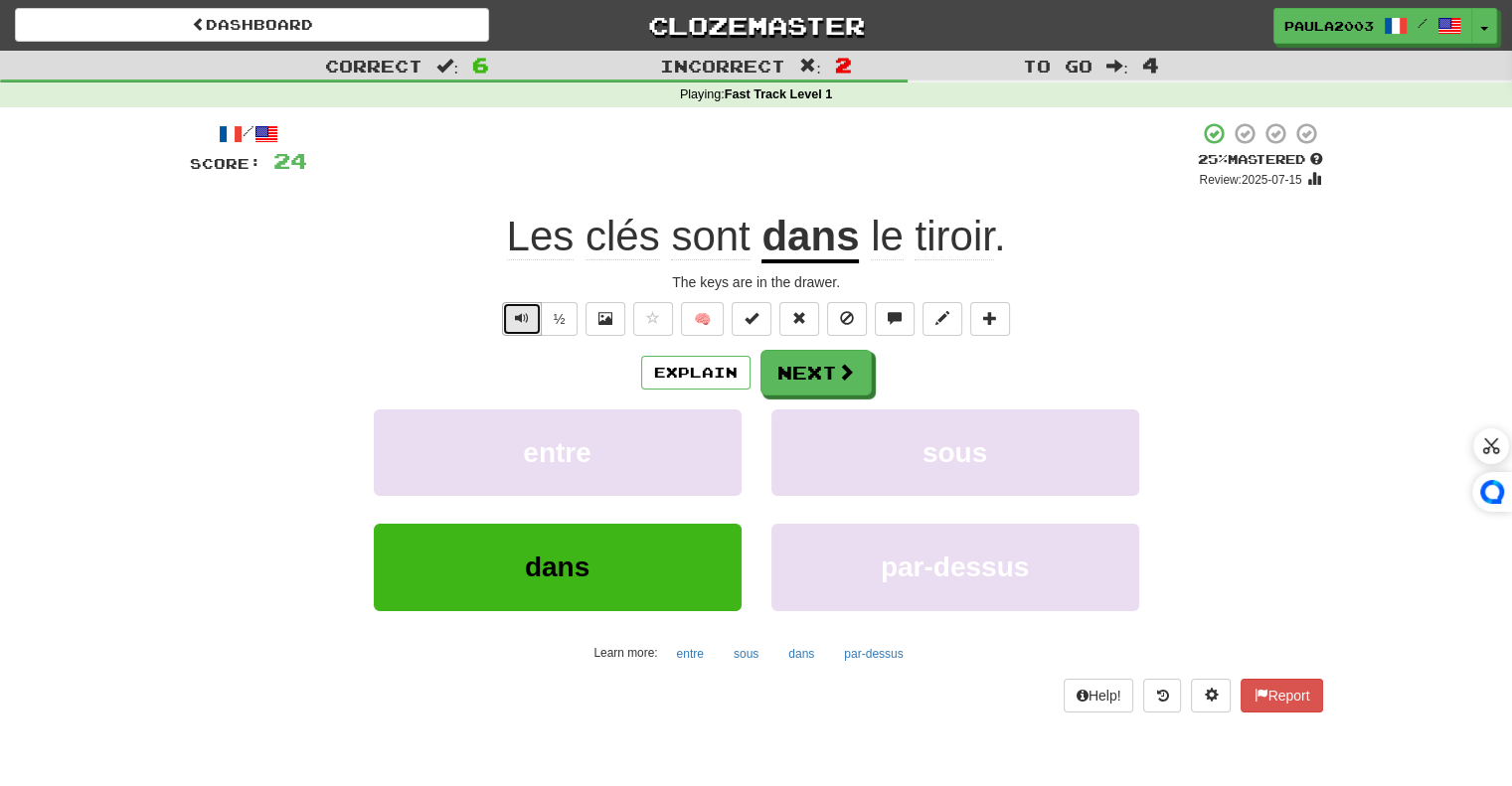click at bounding box center (522, 318) 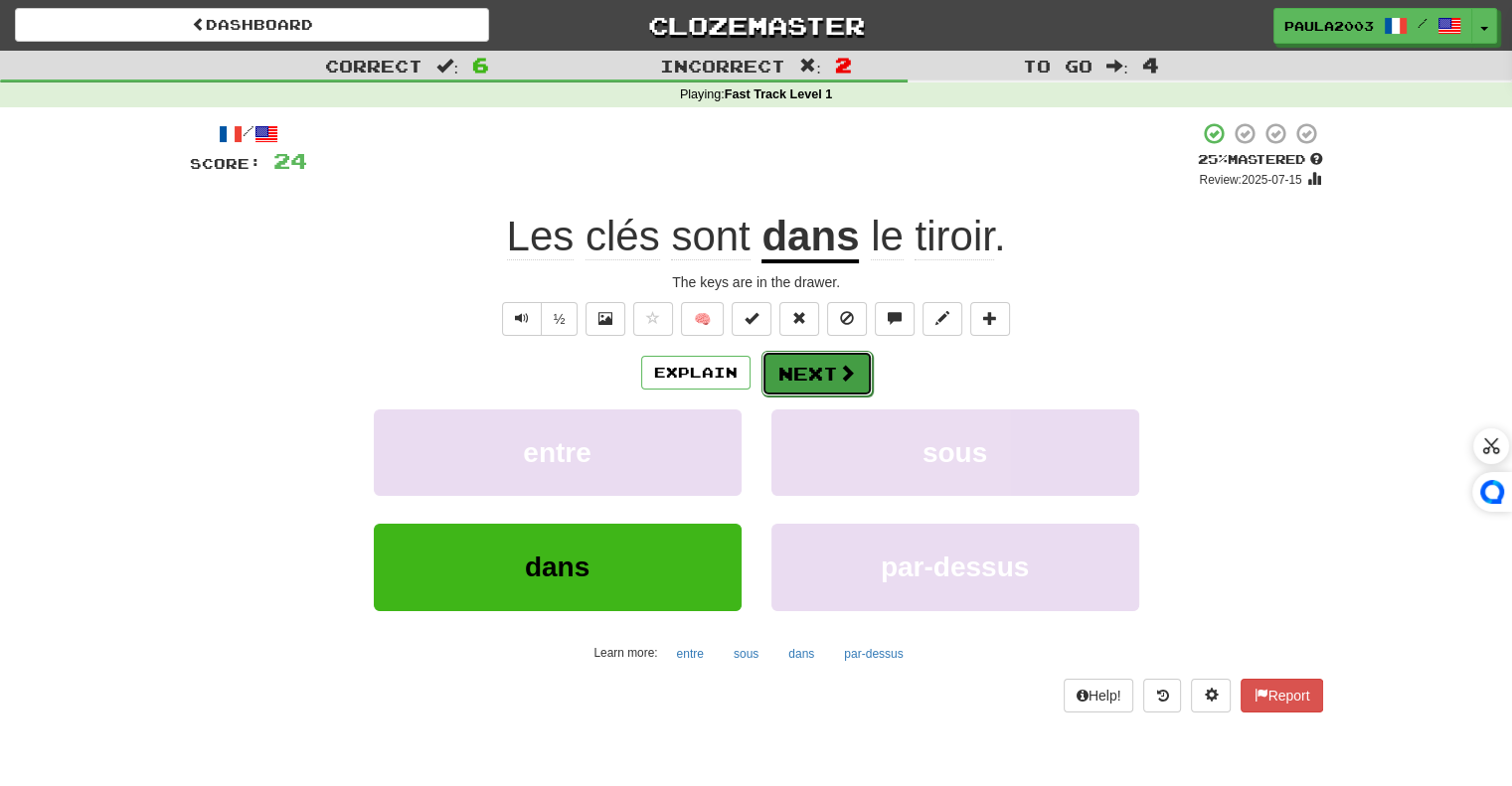 click on "Next" at bounding box center [817, 374] 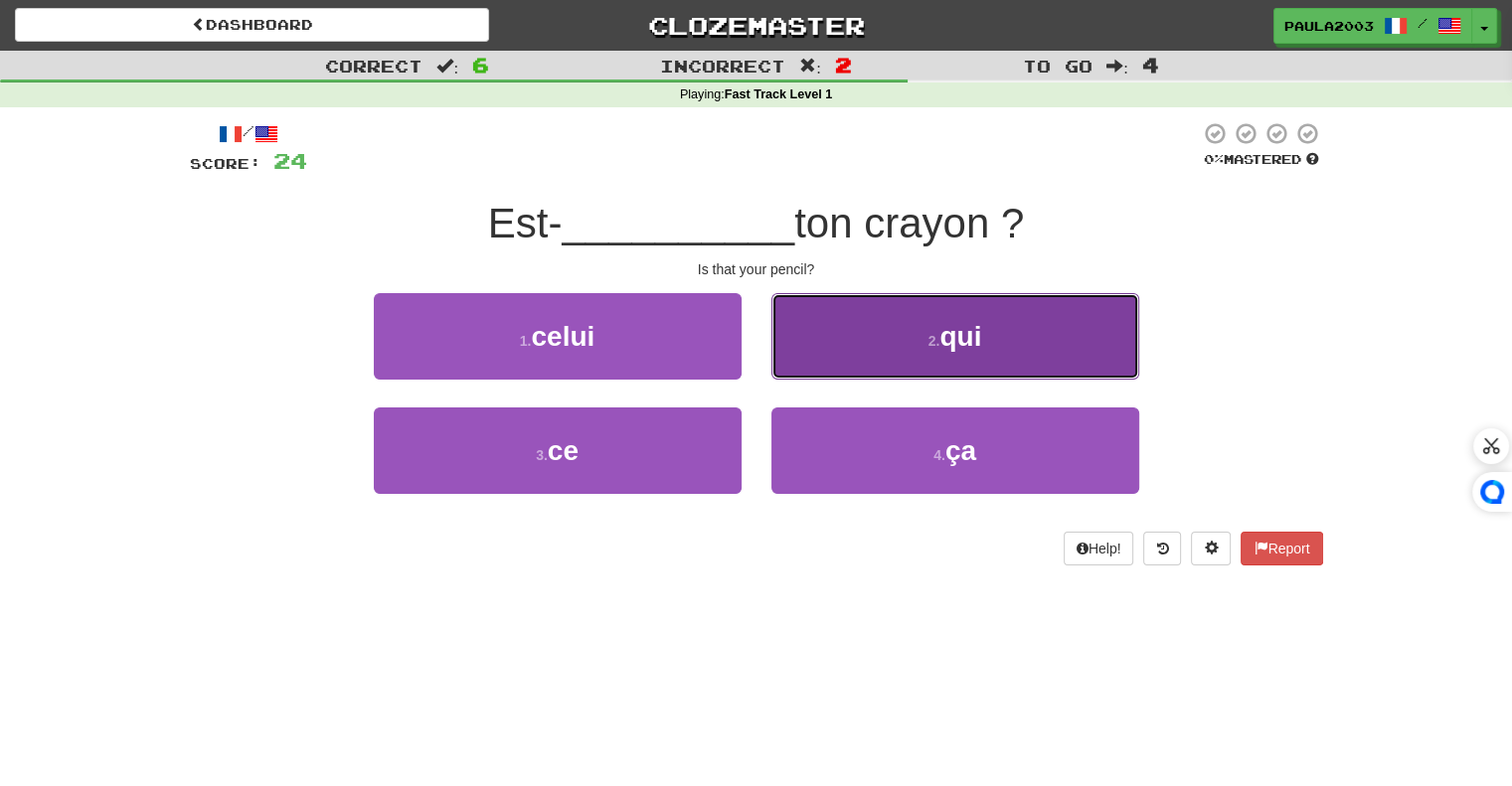 click on "2 .  qui" at bounding box center (955, 336) 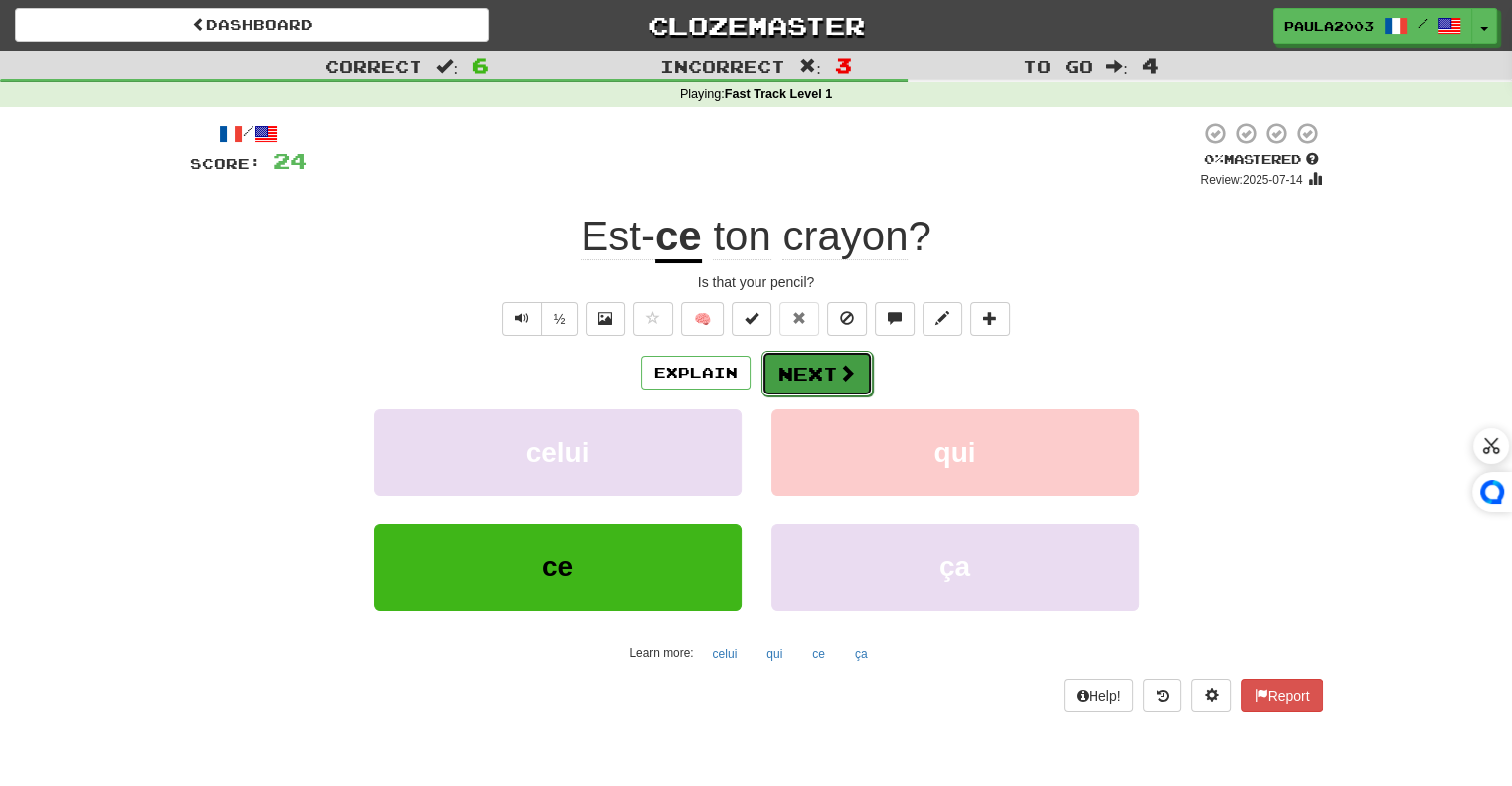 click on "Next" at bounding box center [817, 374] 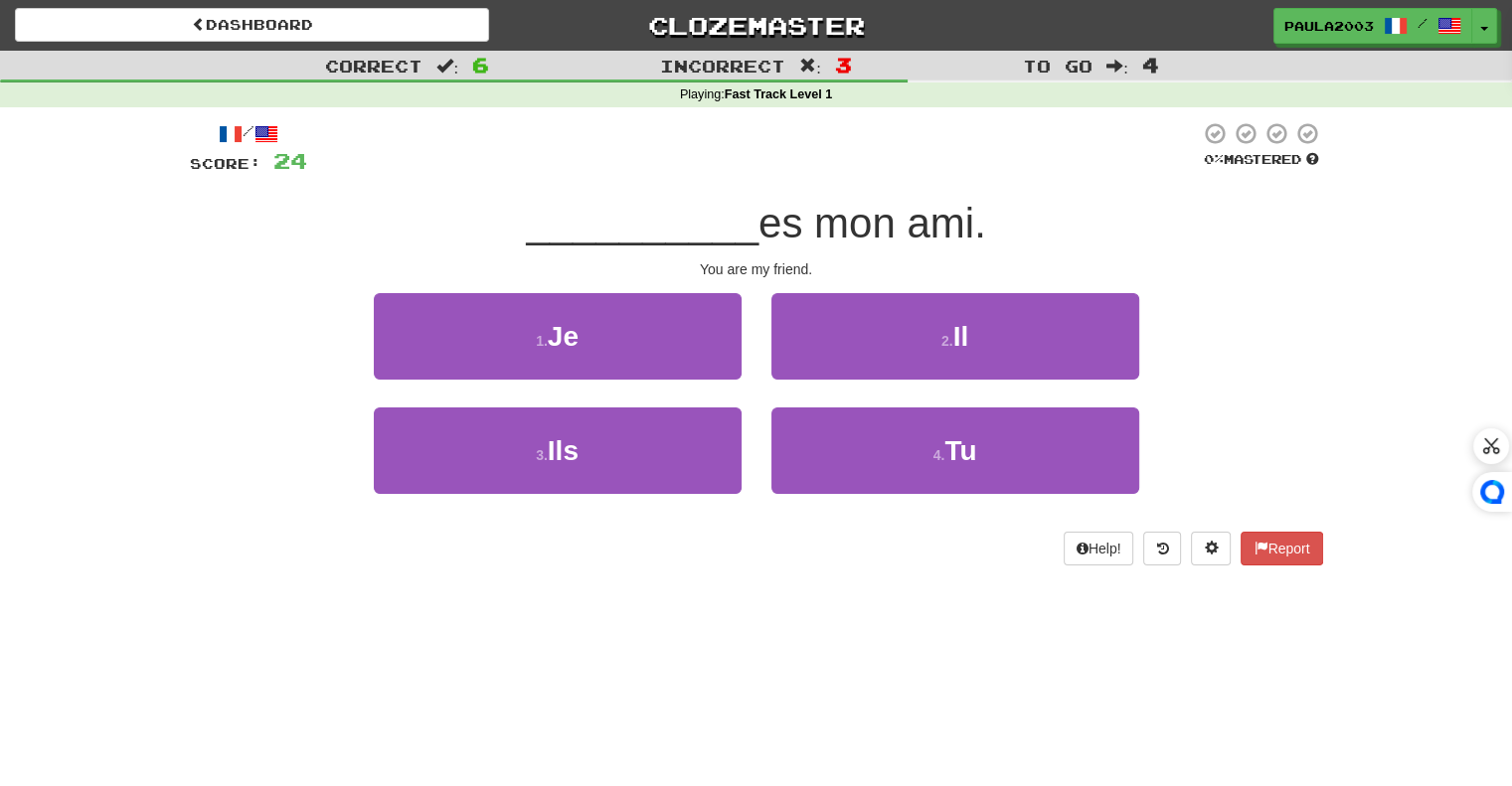 click on "2 . Il" at bounding box center (955, 350) 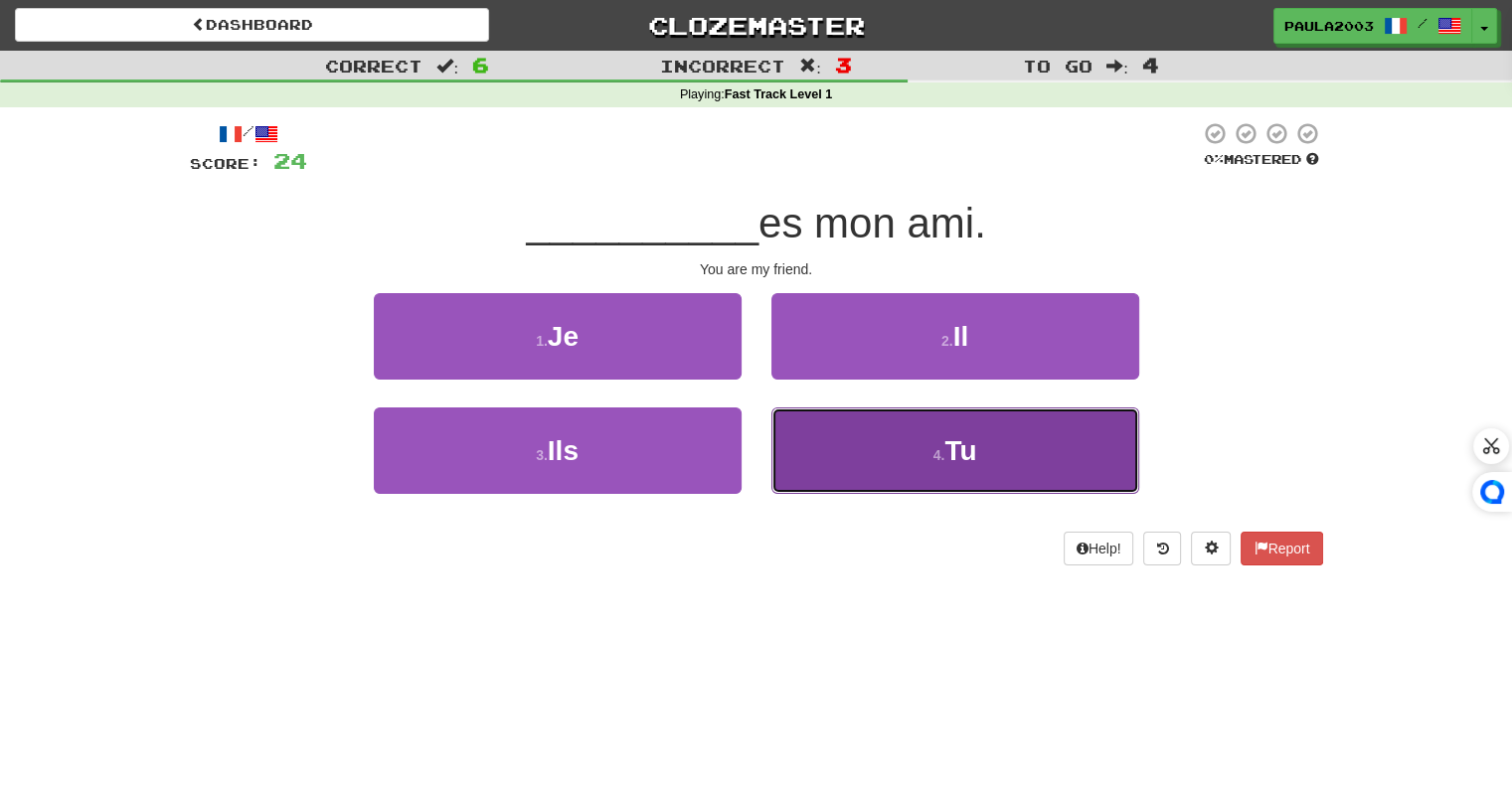 click on "4 .  Tu" at bounding box center (955, 450) 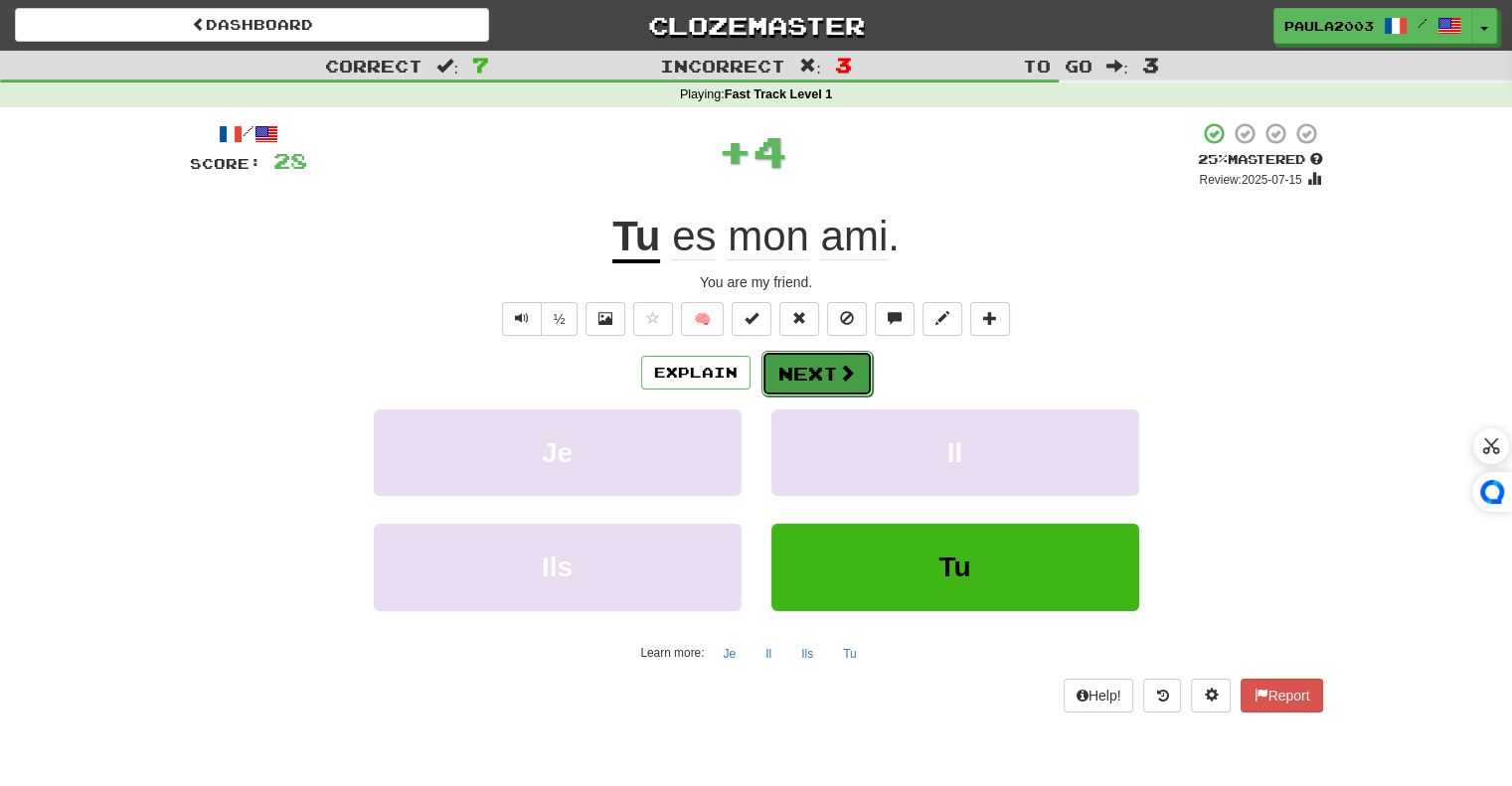 click on "Next" at bounding box center [817, 374] 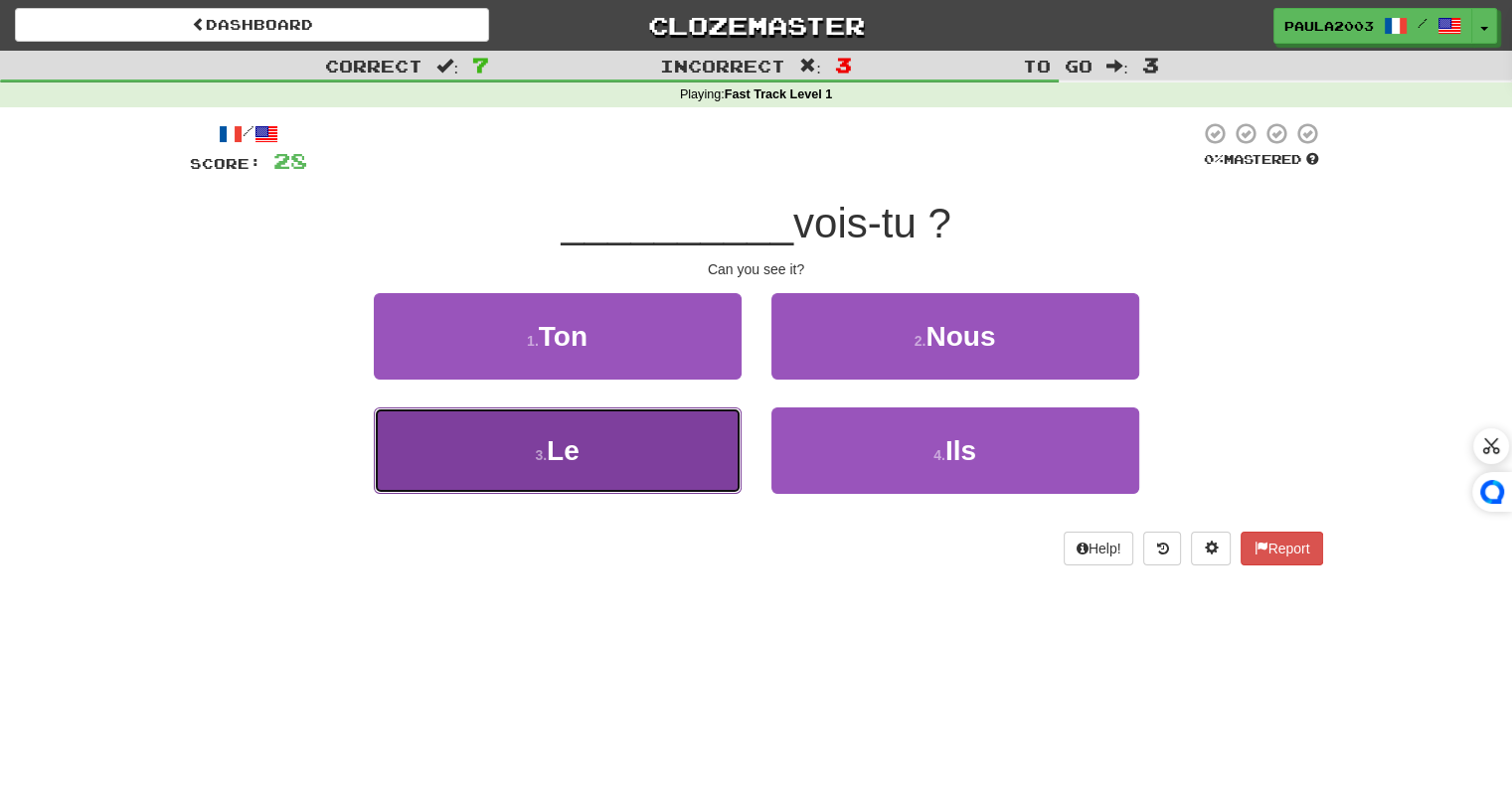 click on "3 .  Le" at bounding box center (558, 450) 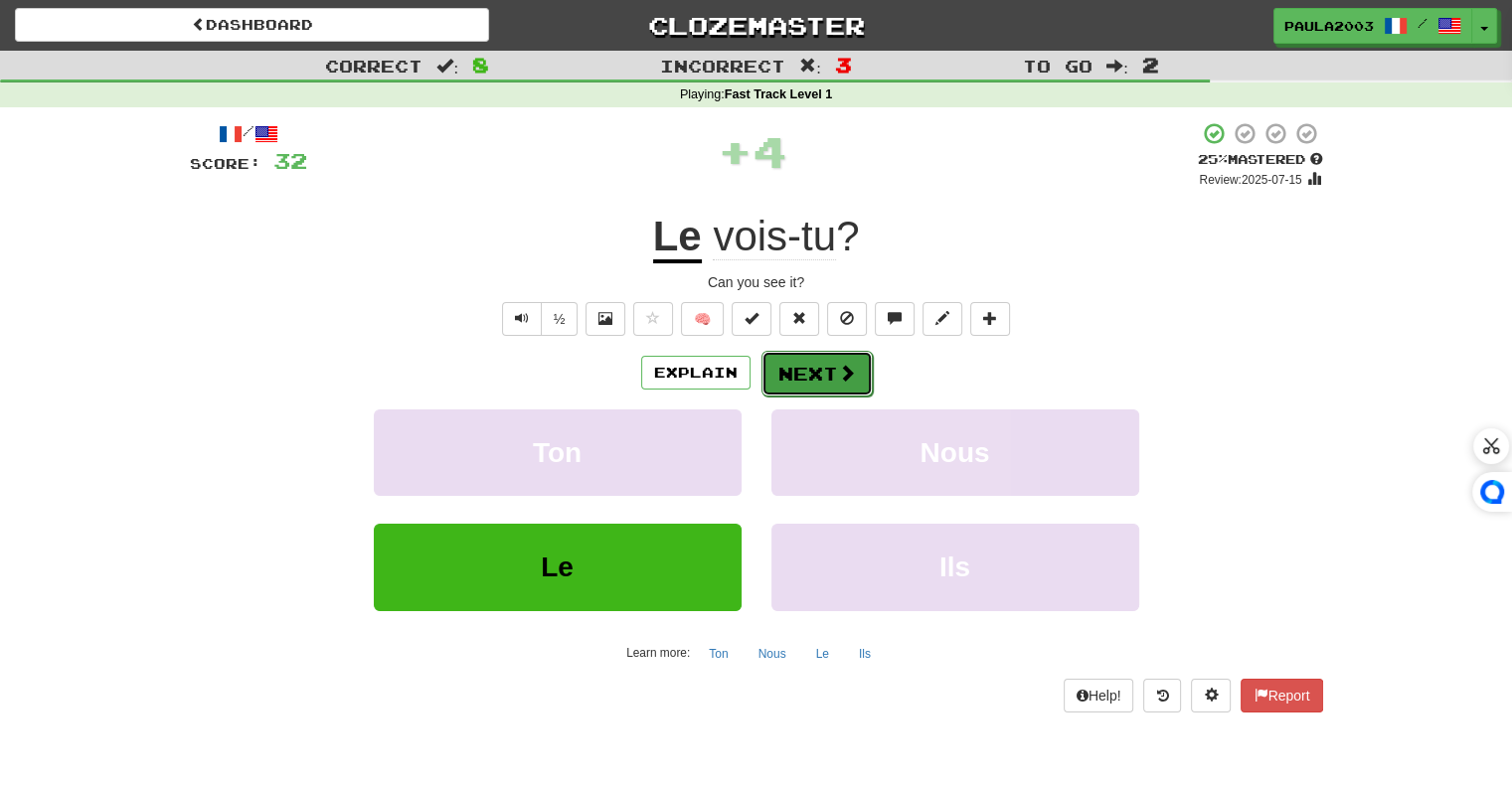 click on "Next" at bounding box center [817, 374] 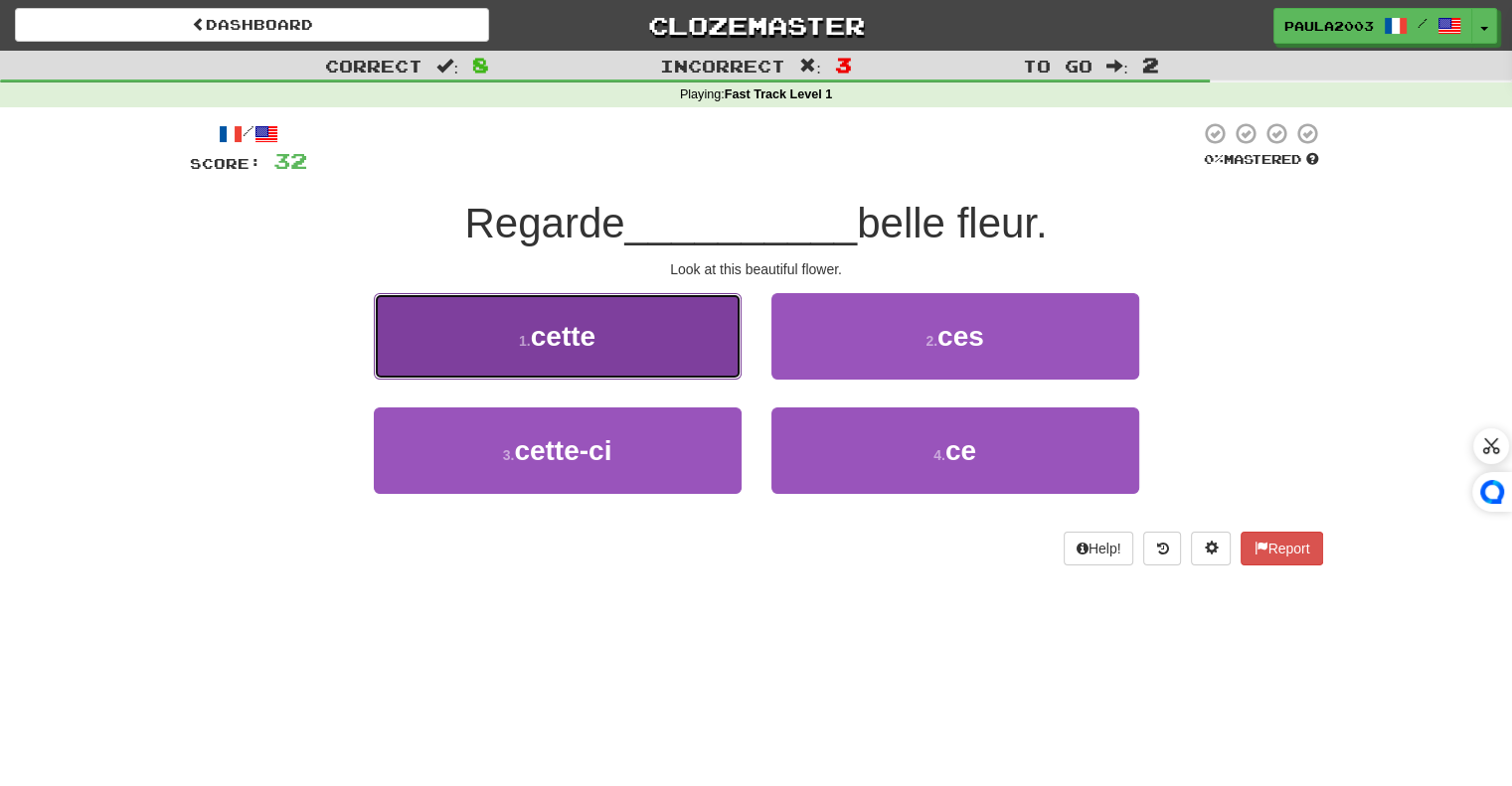 click on "1 . cette" at bounding box center [558, 336] 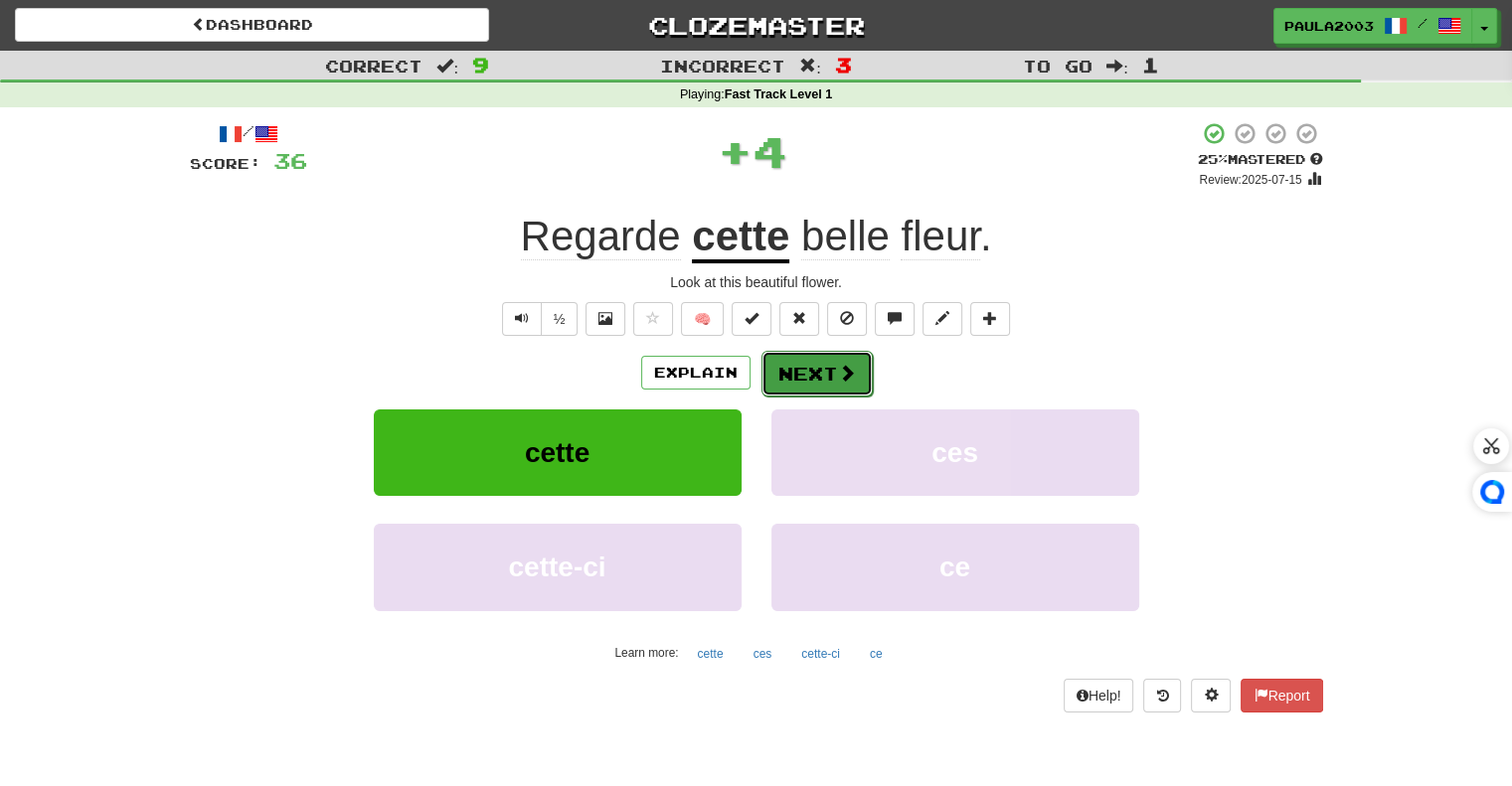 click on "Next" at bounding box center [817, 374] 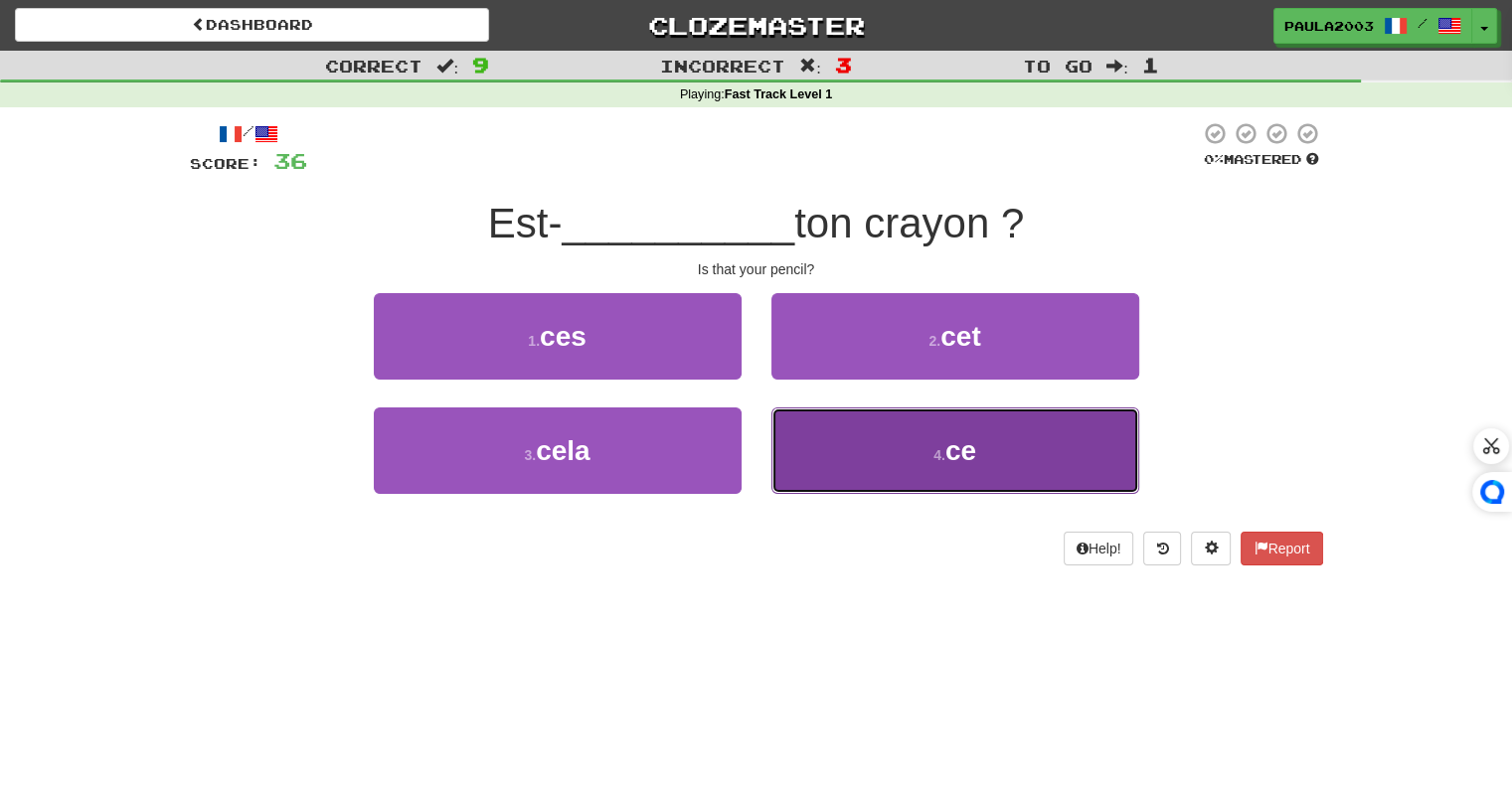 click on "4 . ce" at bounding box center (955, 450) 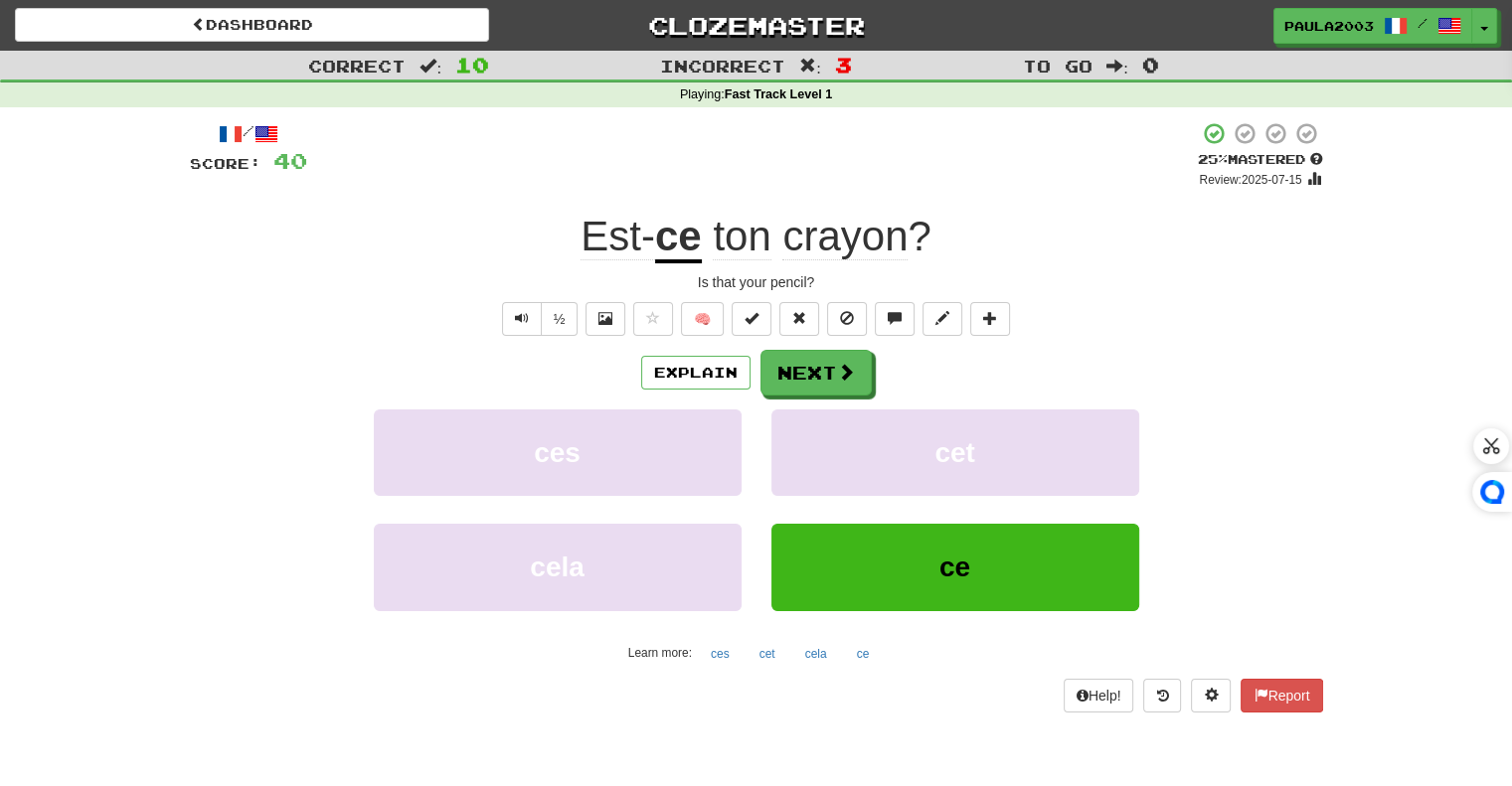 click on "ton" at bounding box center [742, 236] 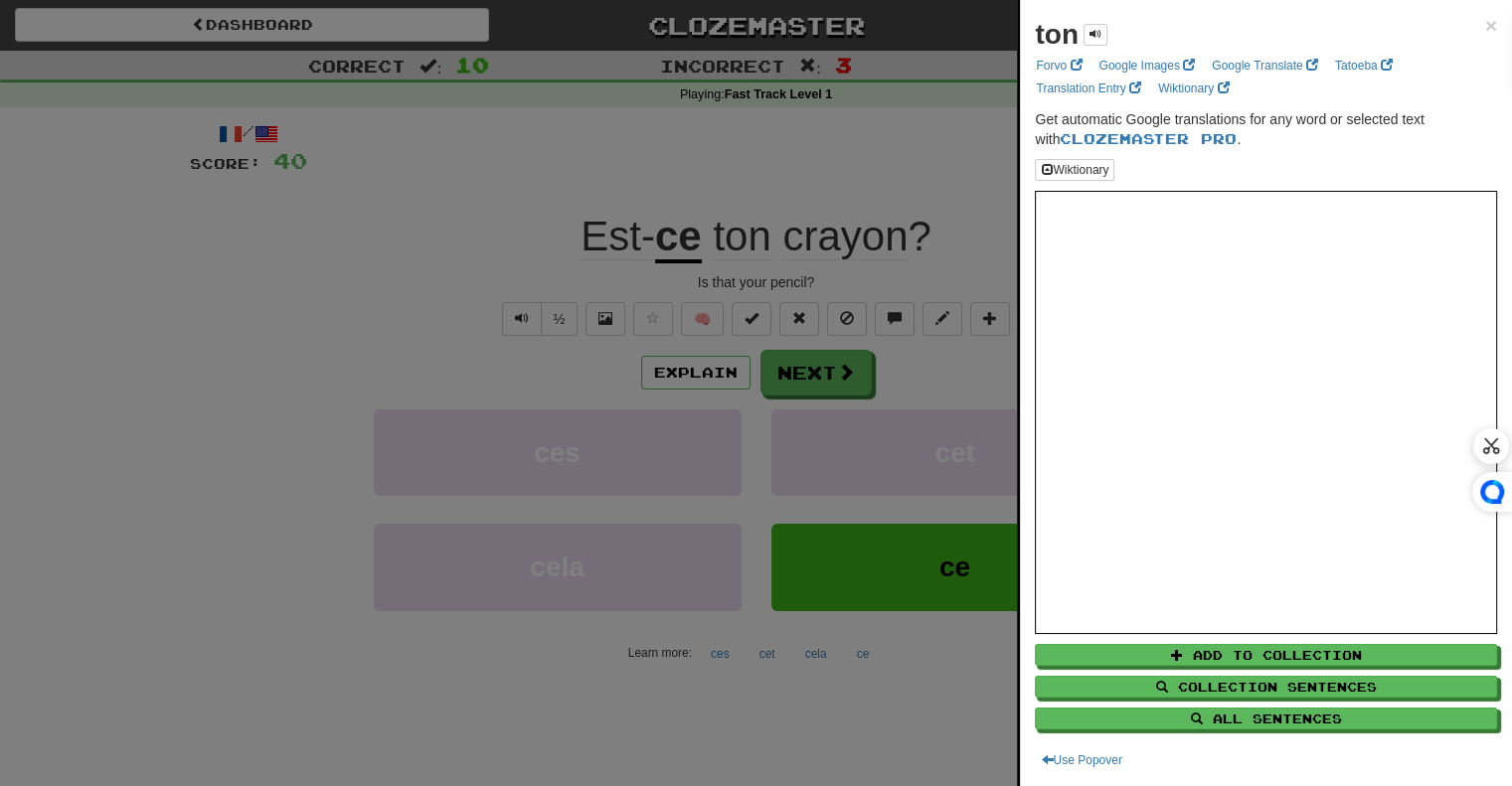 click 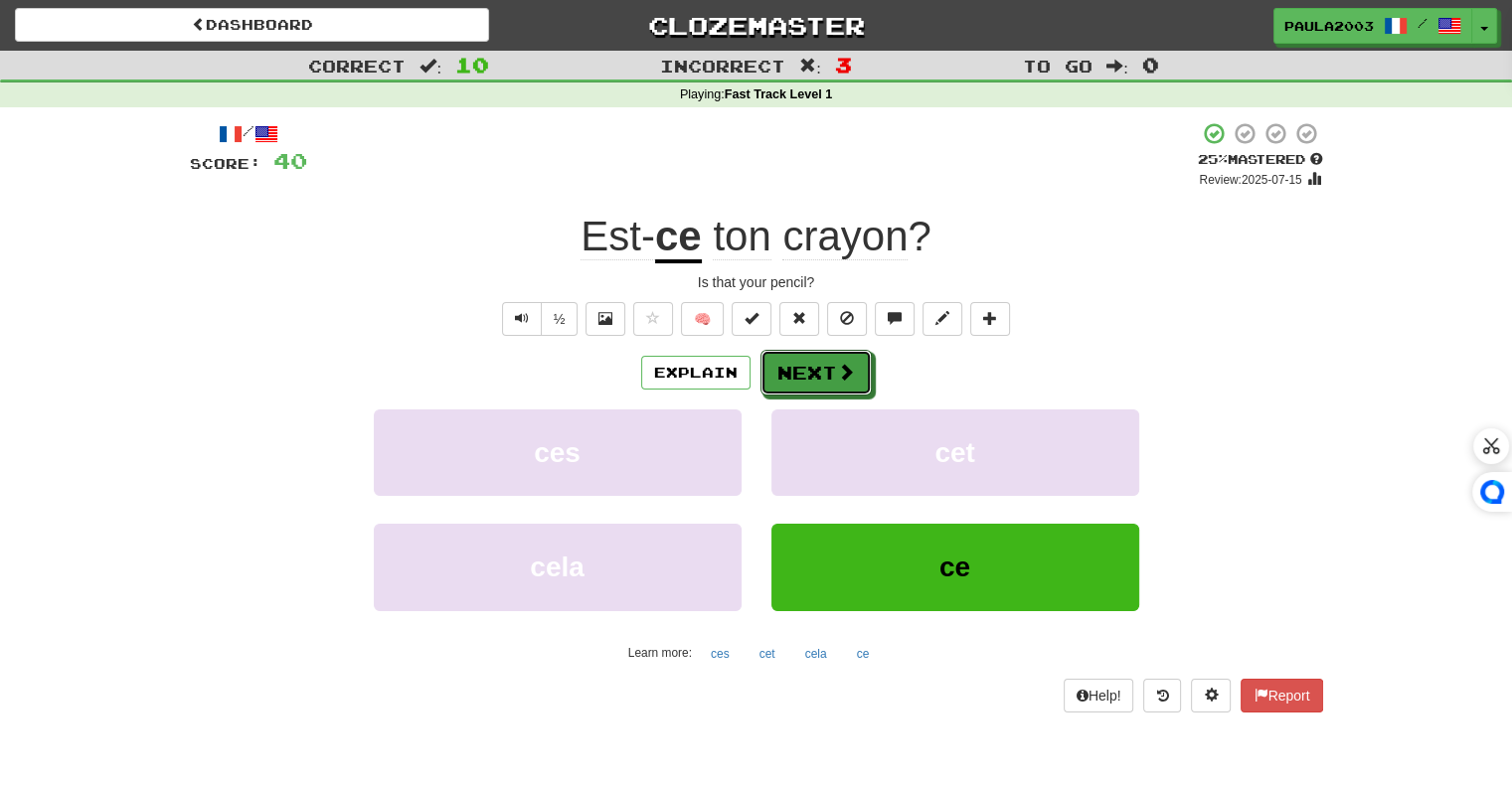 click on "Next" at bounding box center [816, 373] 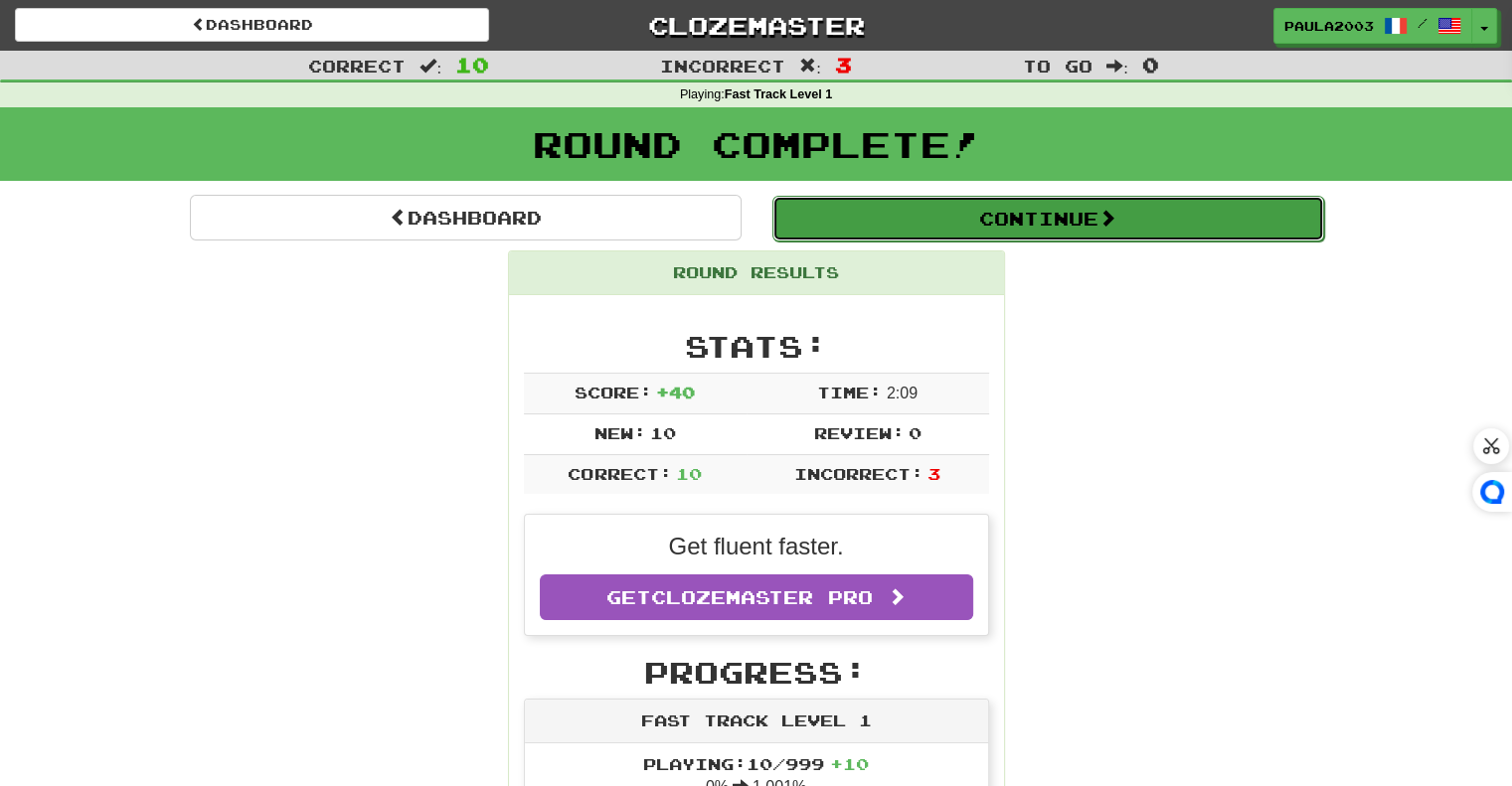 click on "Continue" at bounding box center (1048, 219) 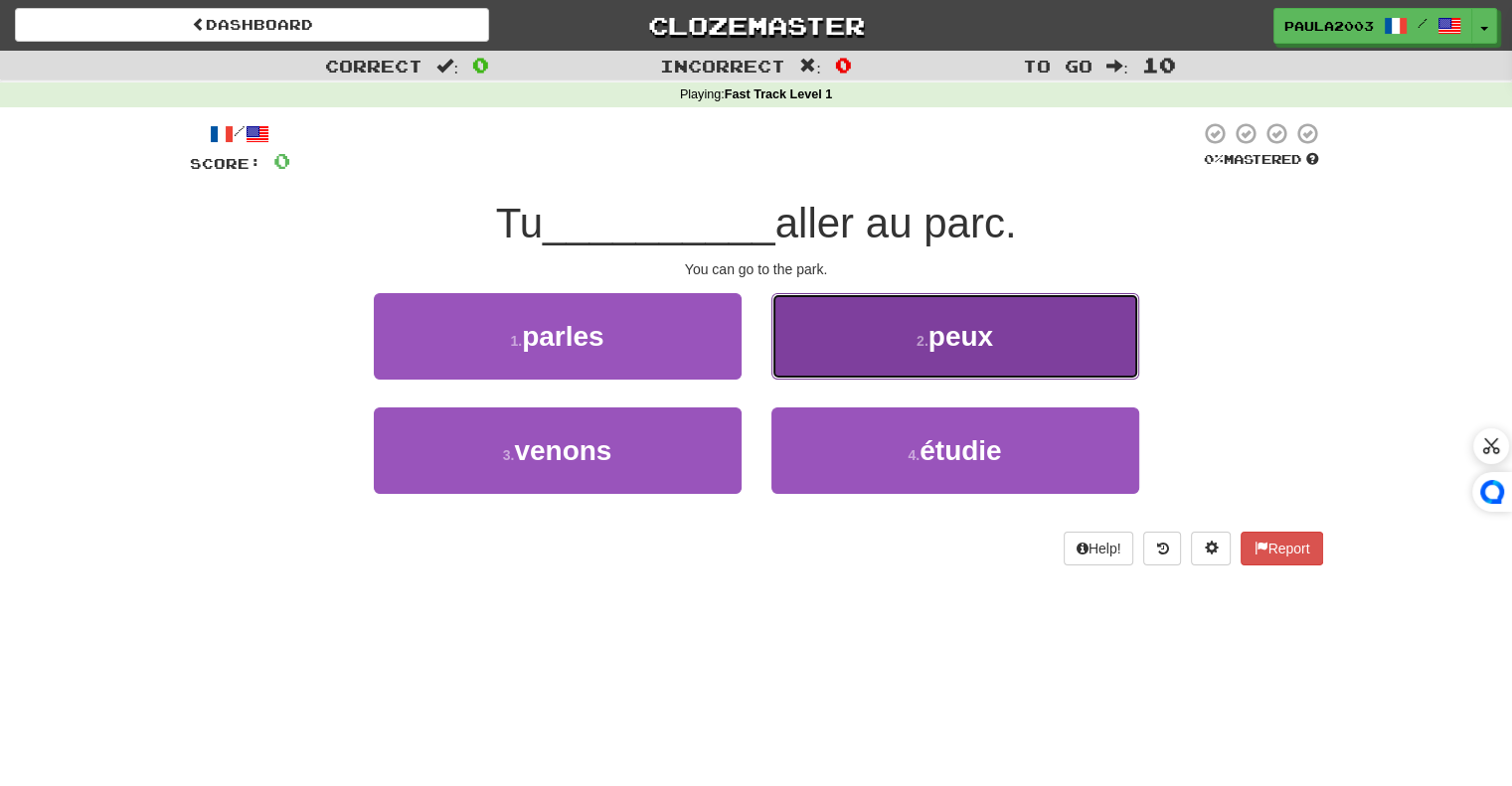 click on "2 .  peux" at bounding box center (955, 336) 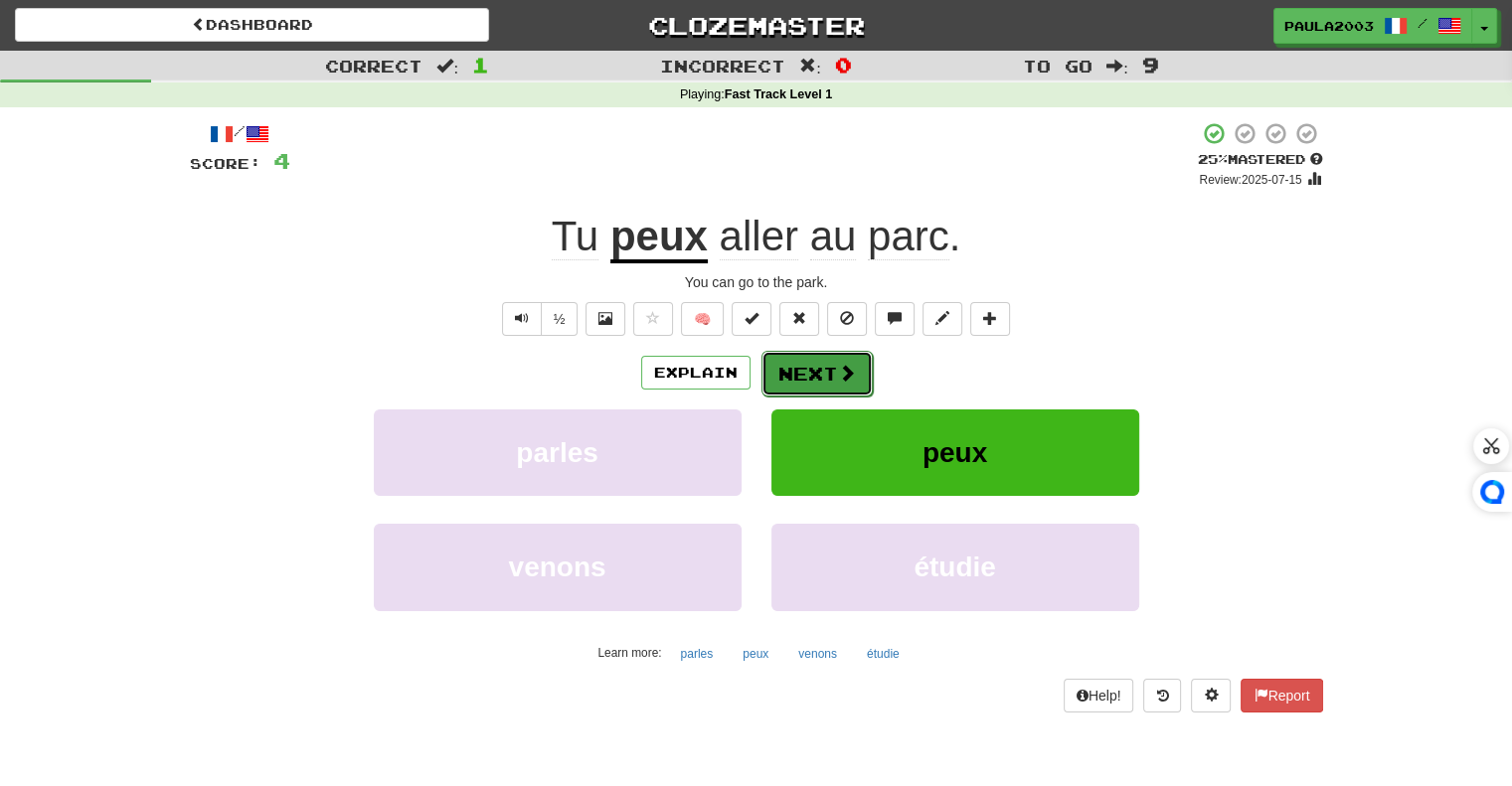 click on "Next" at bounding box center (817, 374) 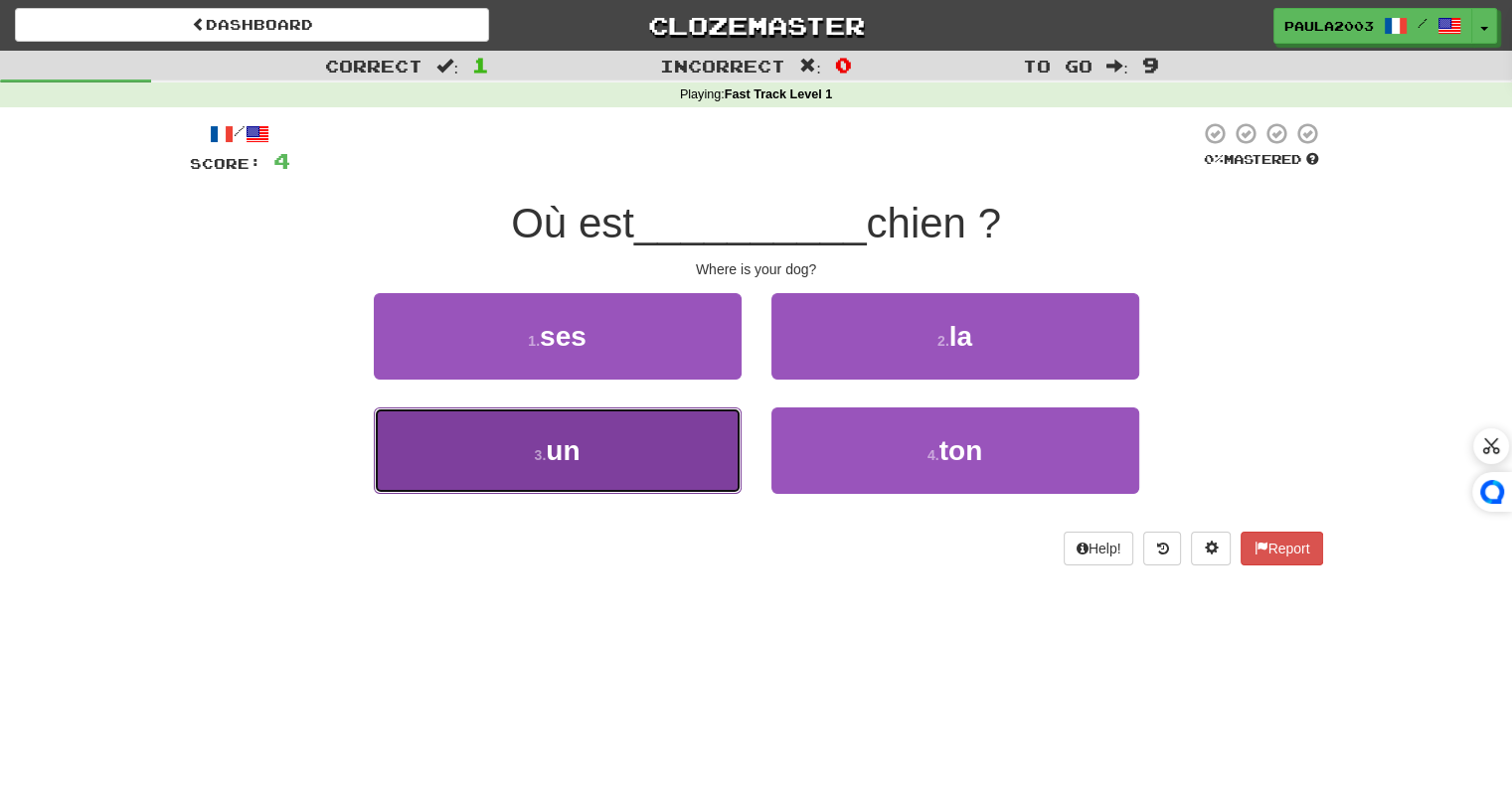 click on "3 .  un" at bounding box center [558, 450] 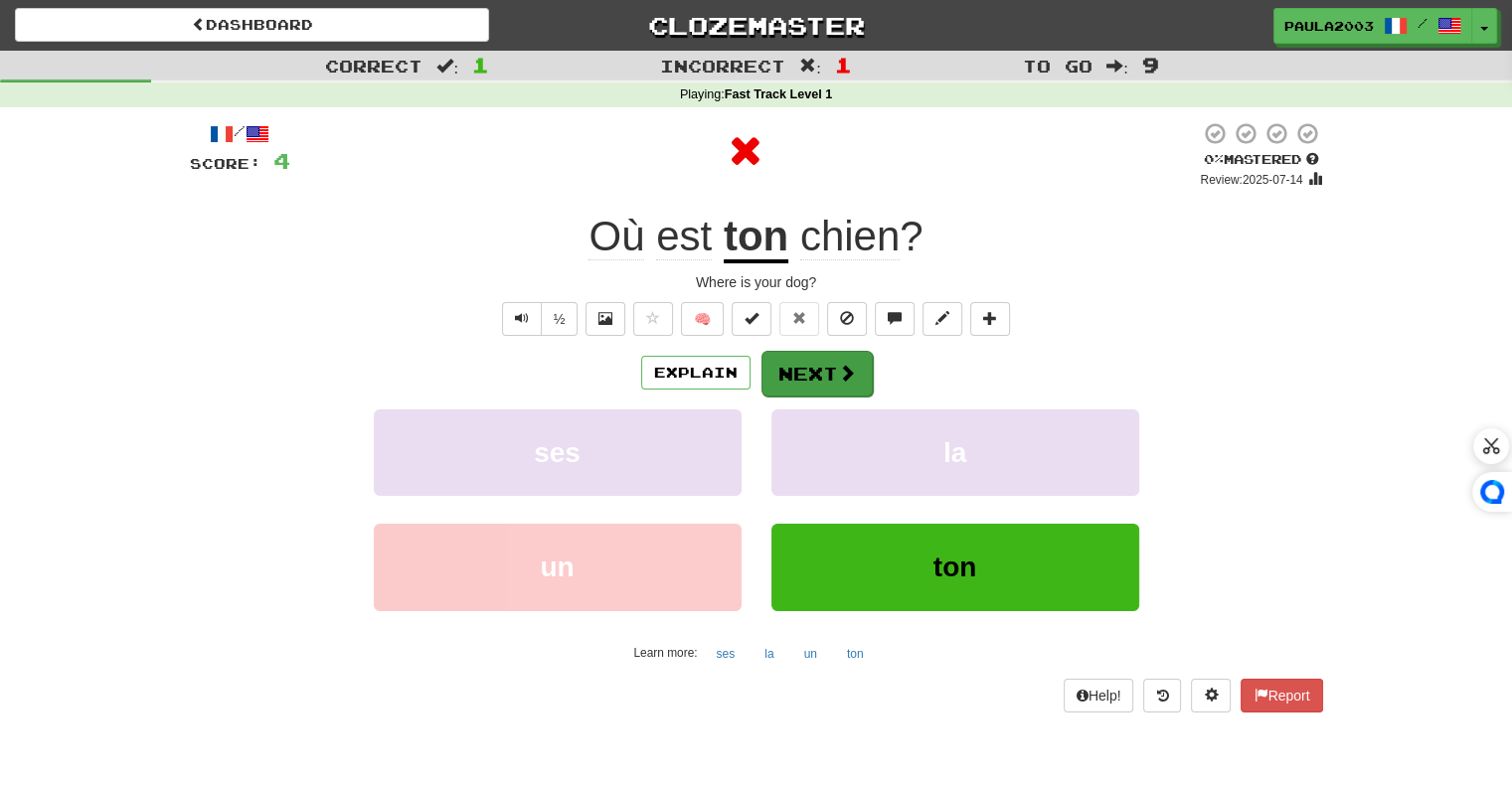 click on "/ Score: 40 % Mastered Review: [DATE] Où est ton chien ? Where is your dog? ½ 🧠 Explain Next ses la un ton Learn more: ses la un ton Help! Report" at bounding box center [756, 416] 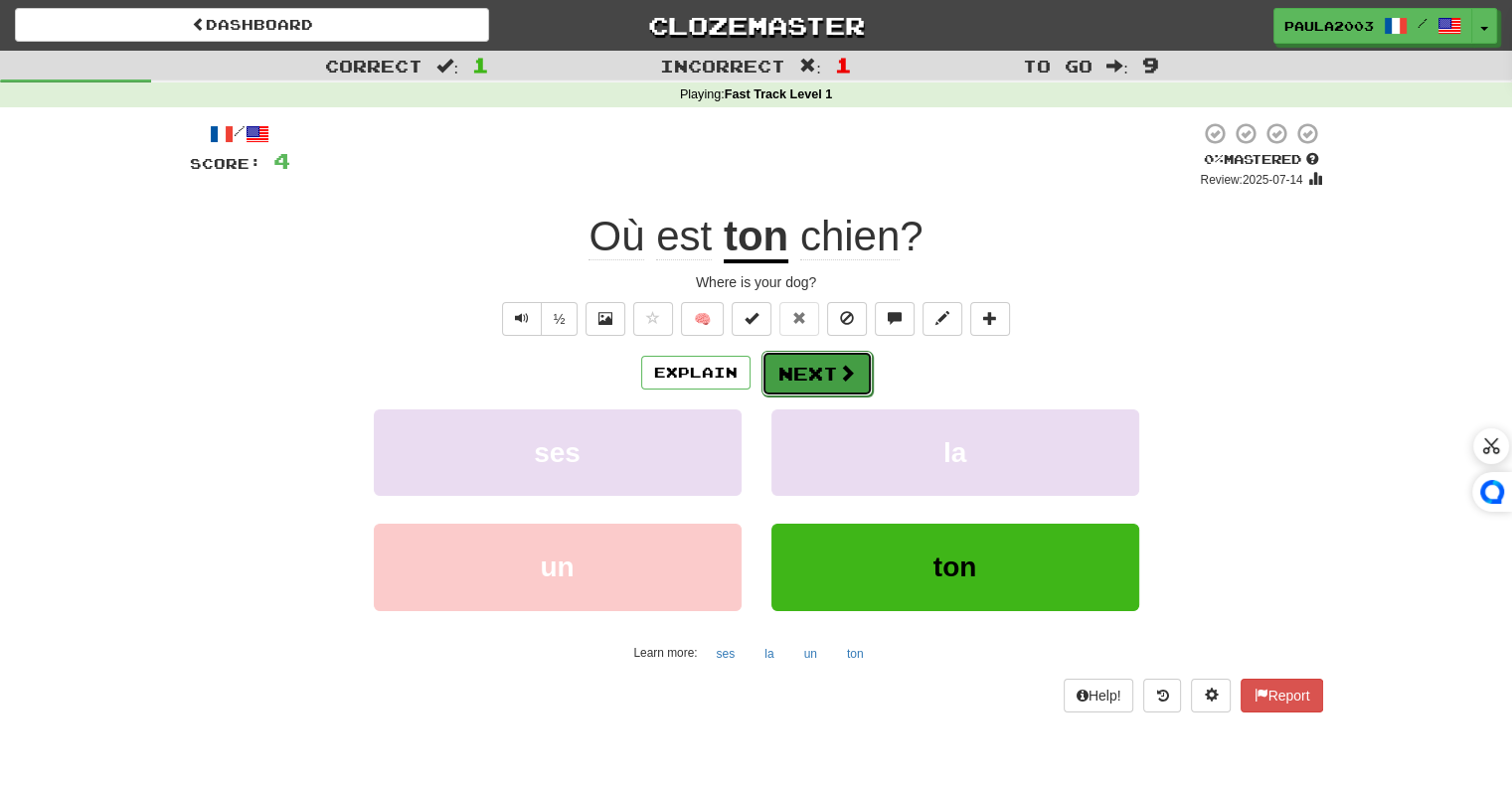 click on "Next" at bounding box center (817, 374) 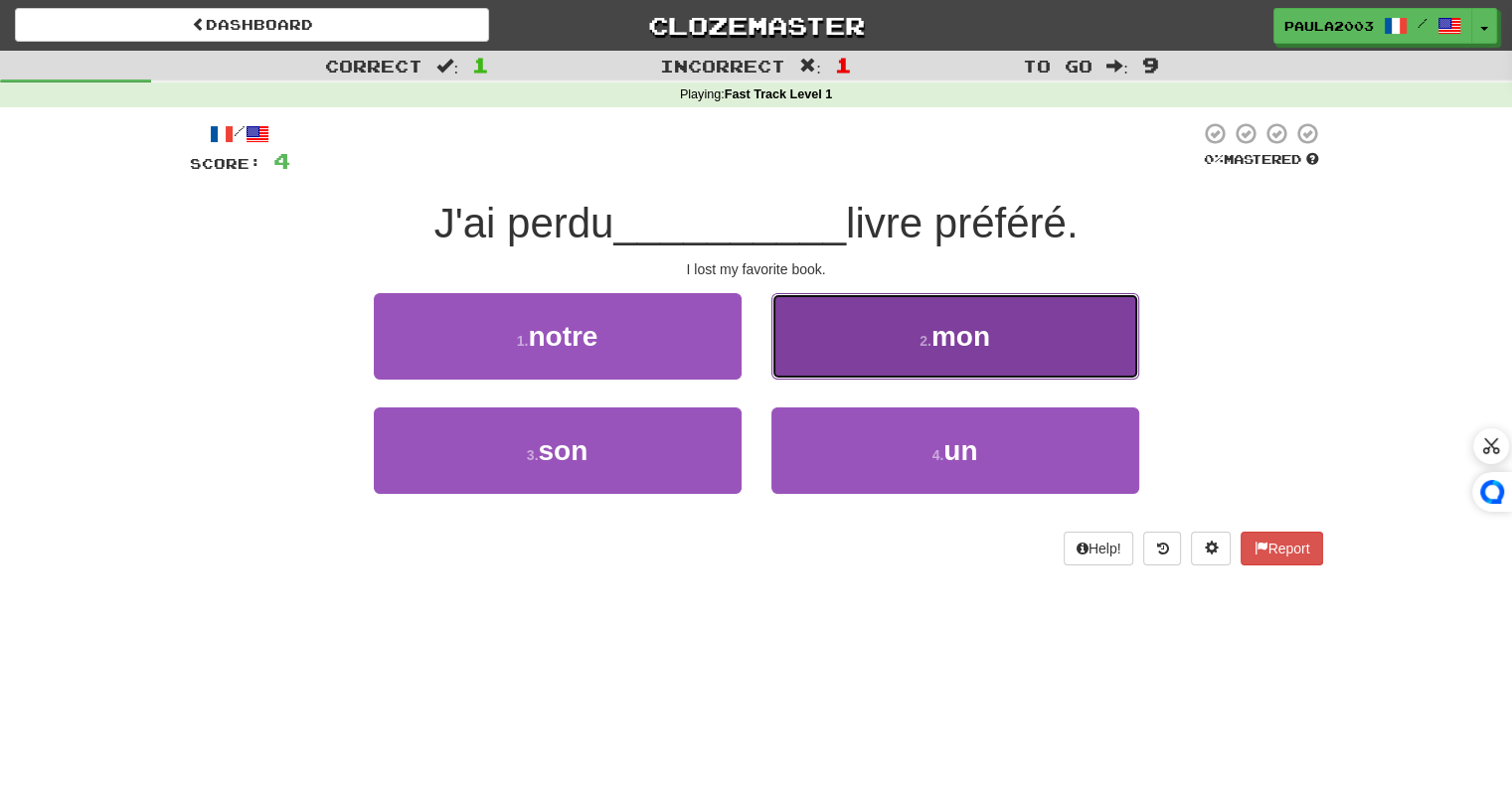 click on "2 .  mon" at bounding box center (955, 336) 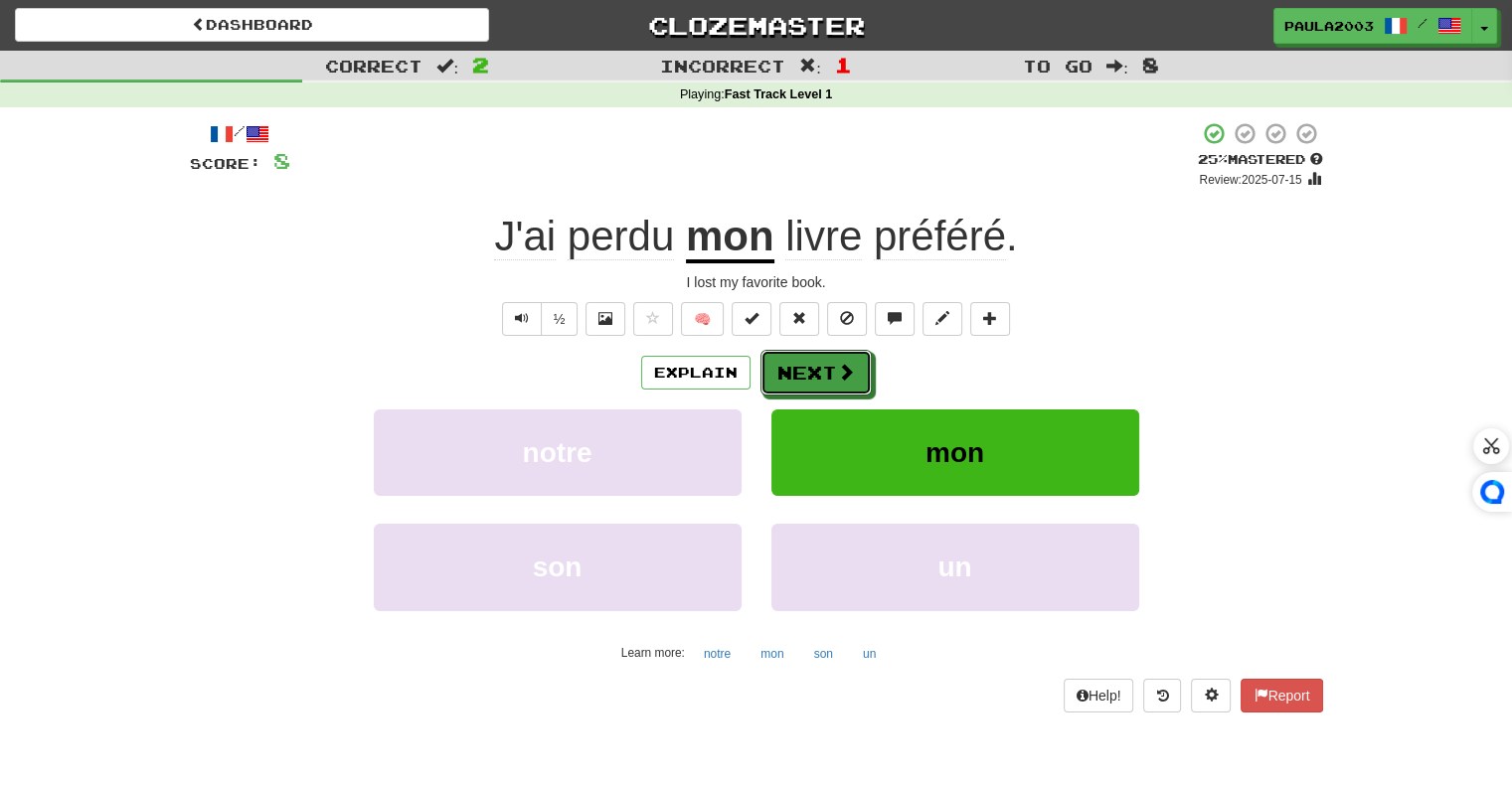 click at bounding box center [846, 372] 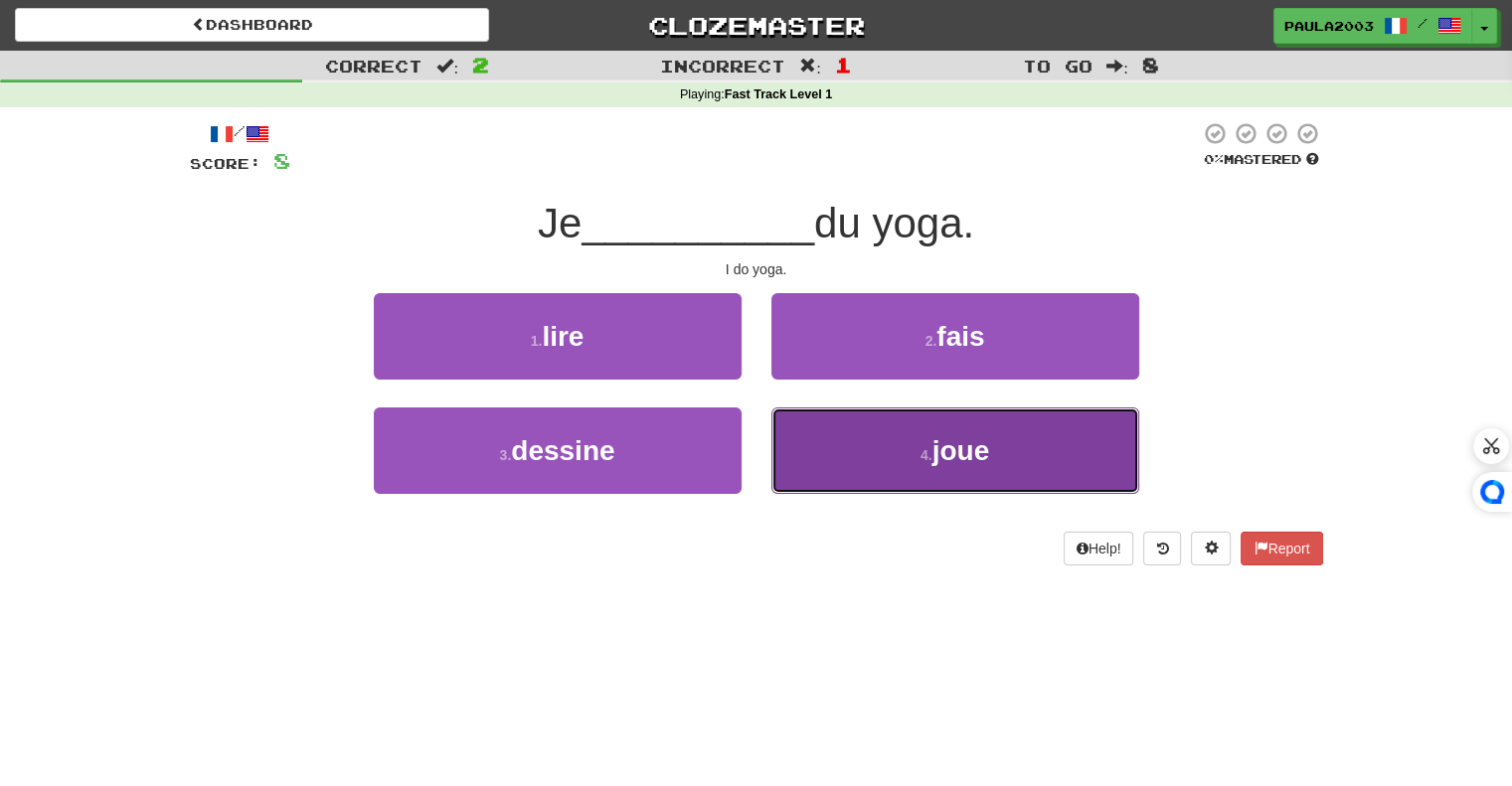 click on "4 .  joue" at bounding box center (955, 450) 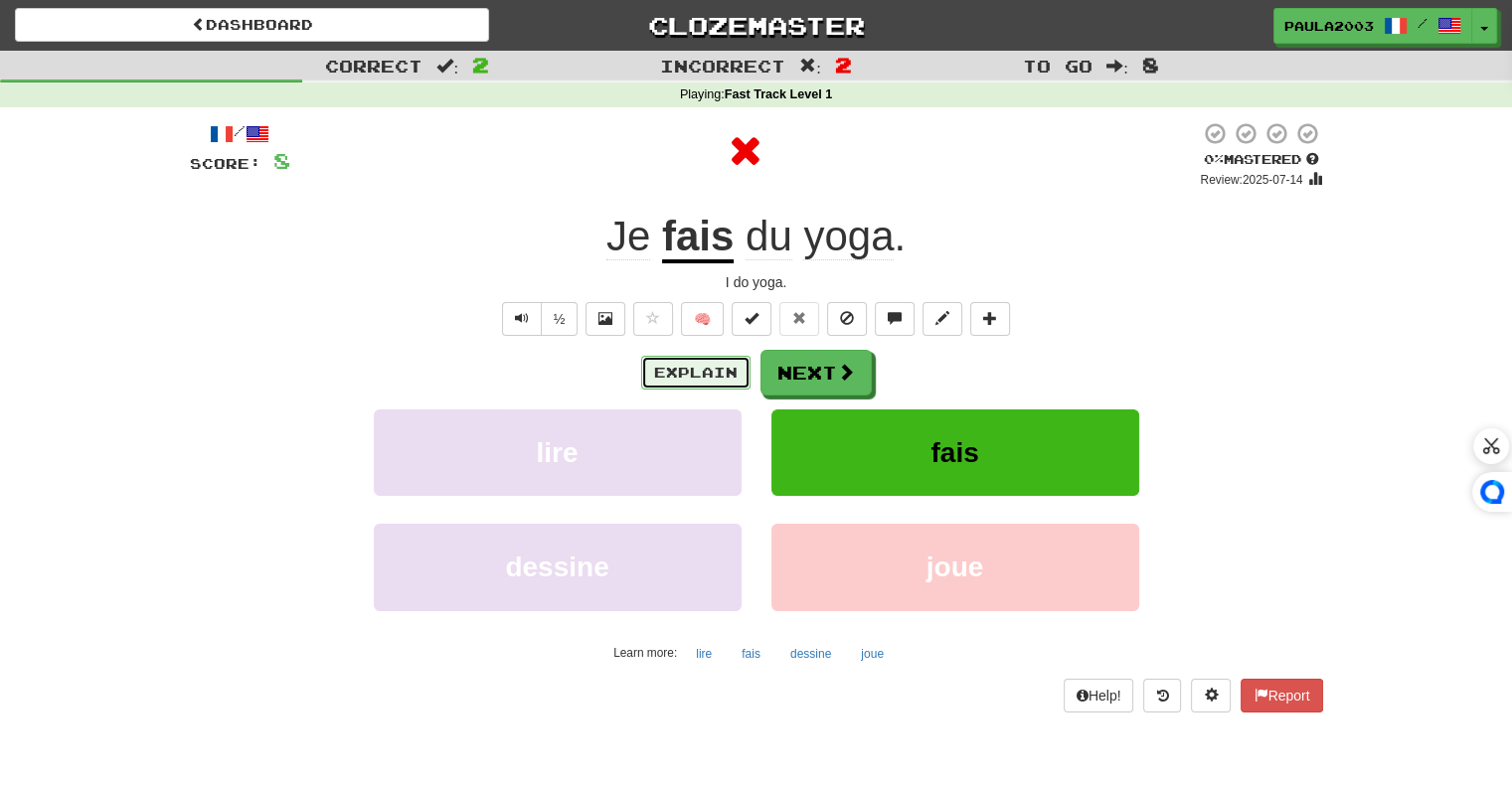 click on "Explain" at bounding box center (696, 373) 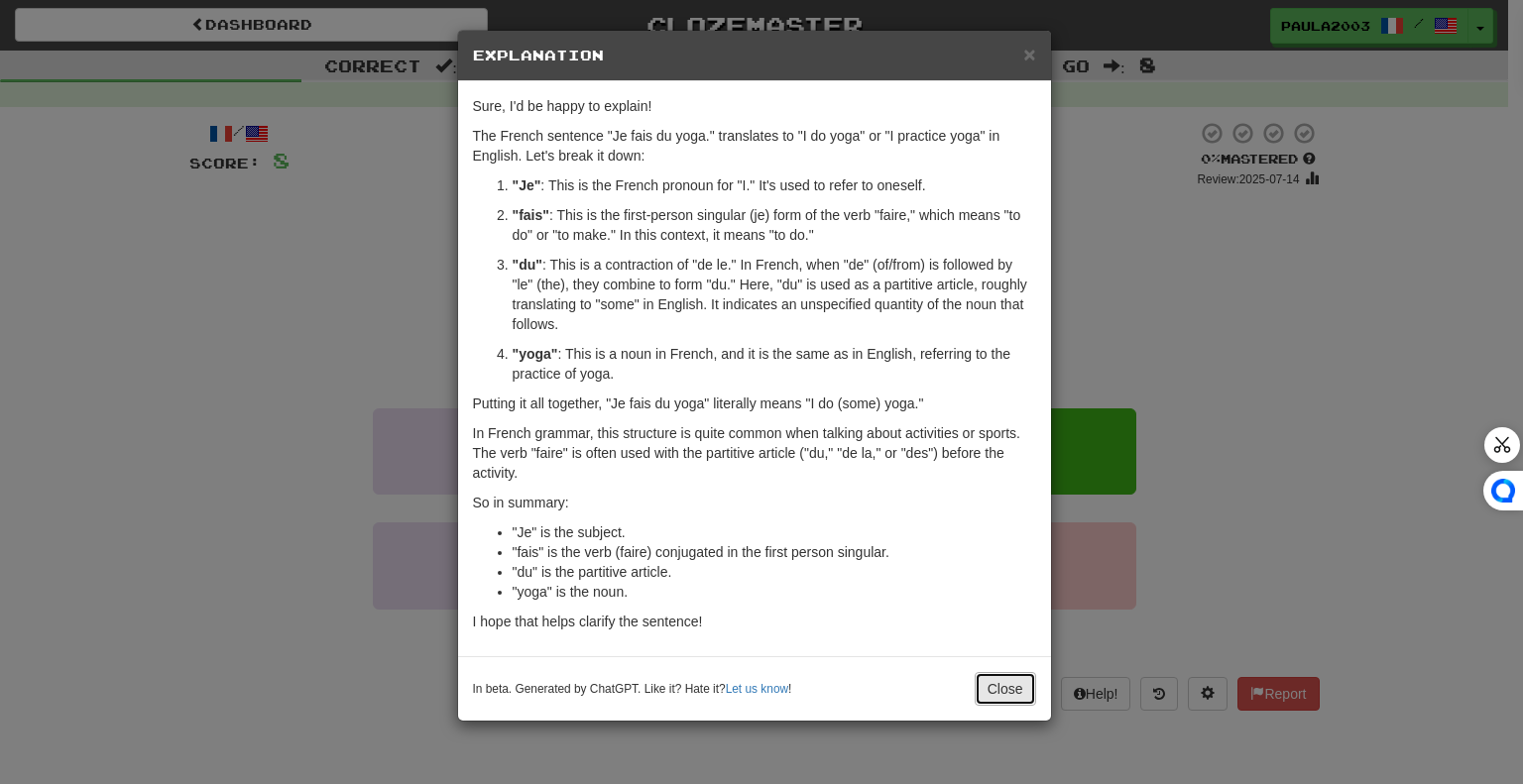 click on "Close" at bounding box center [1005, 689] 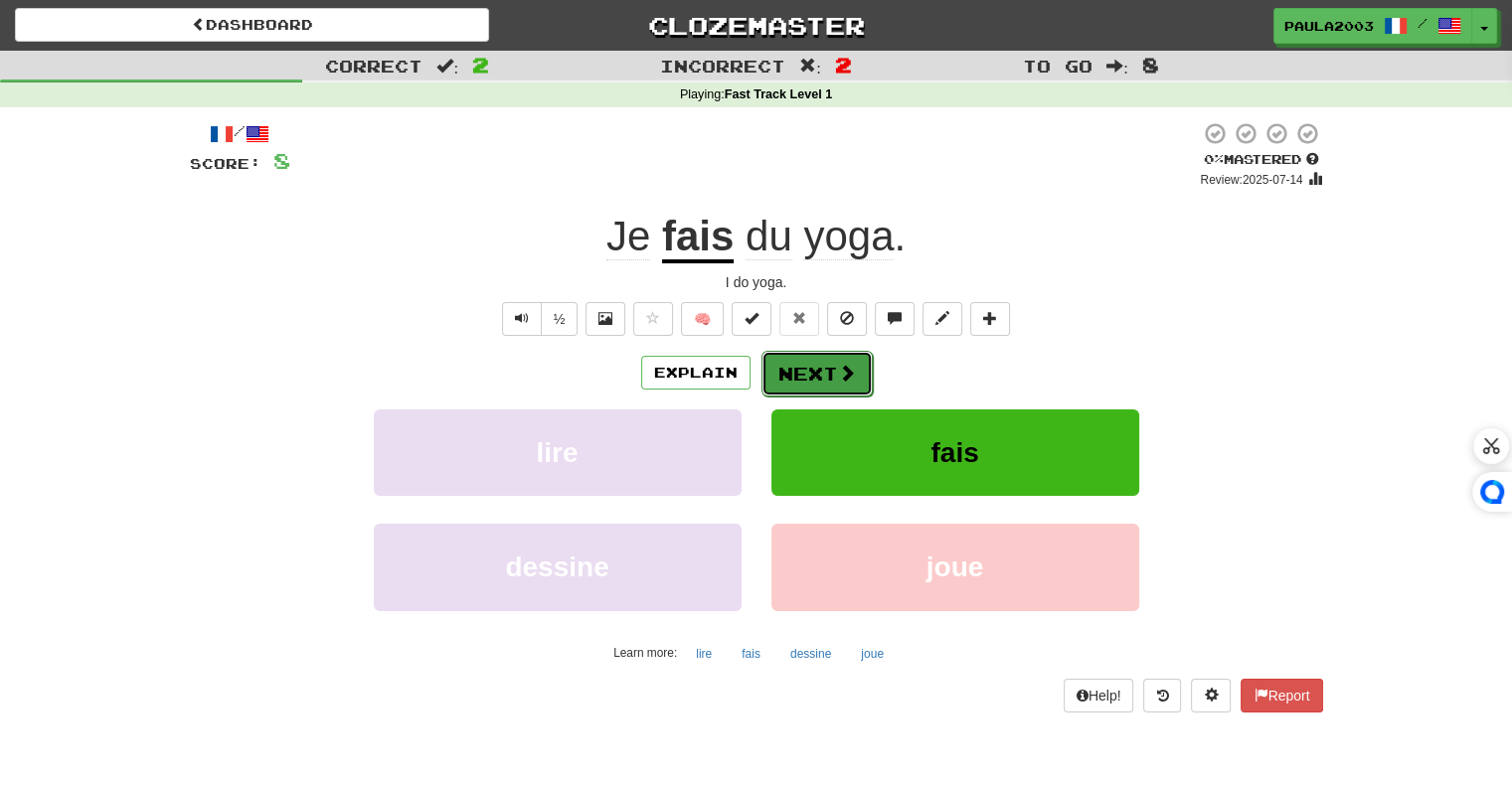 click on "Next" at bounding box center (817, 374) 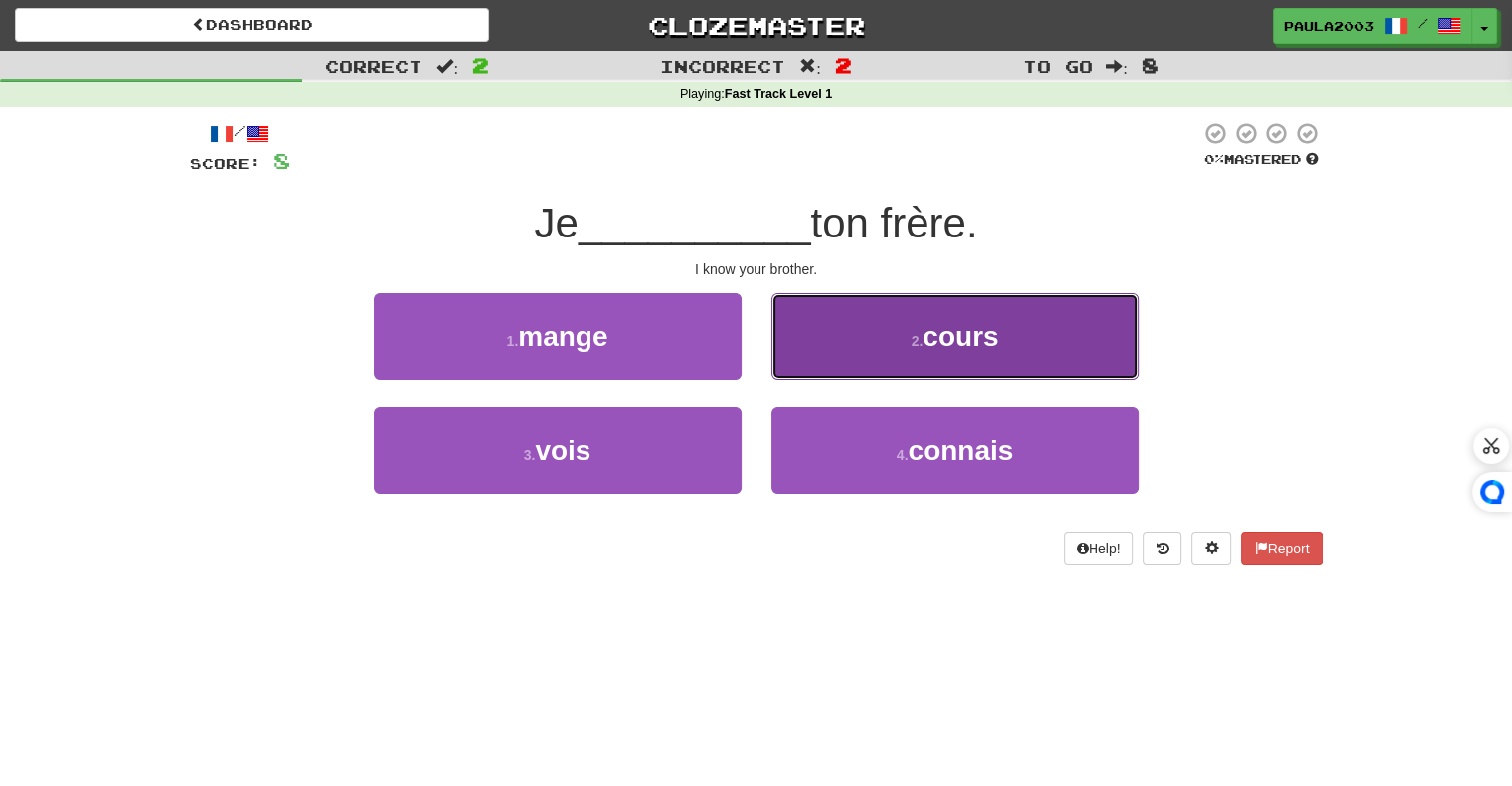 click on "2 . cours" at bounding box center [955, 336] 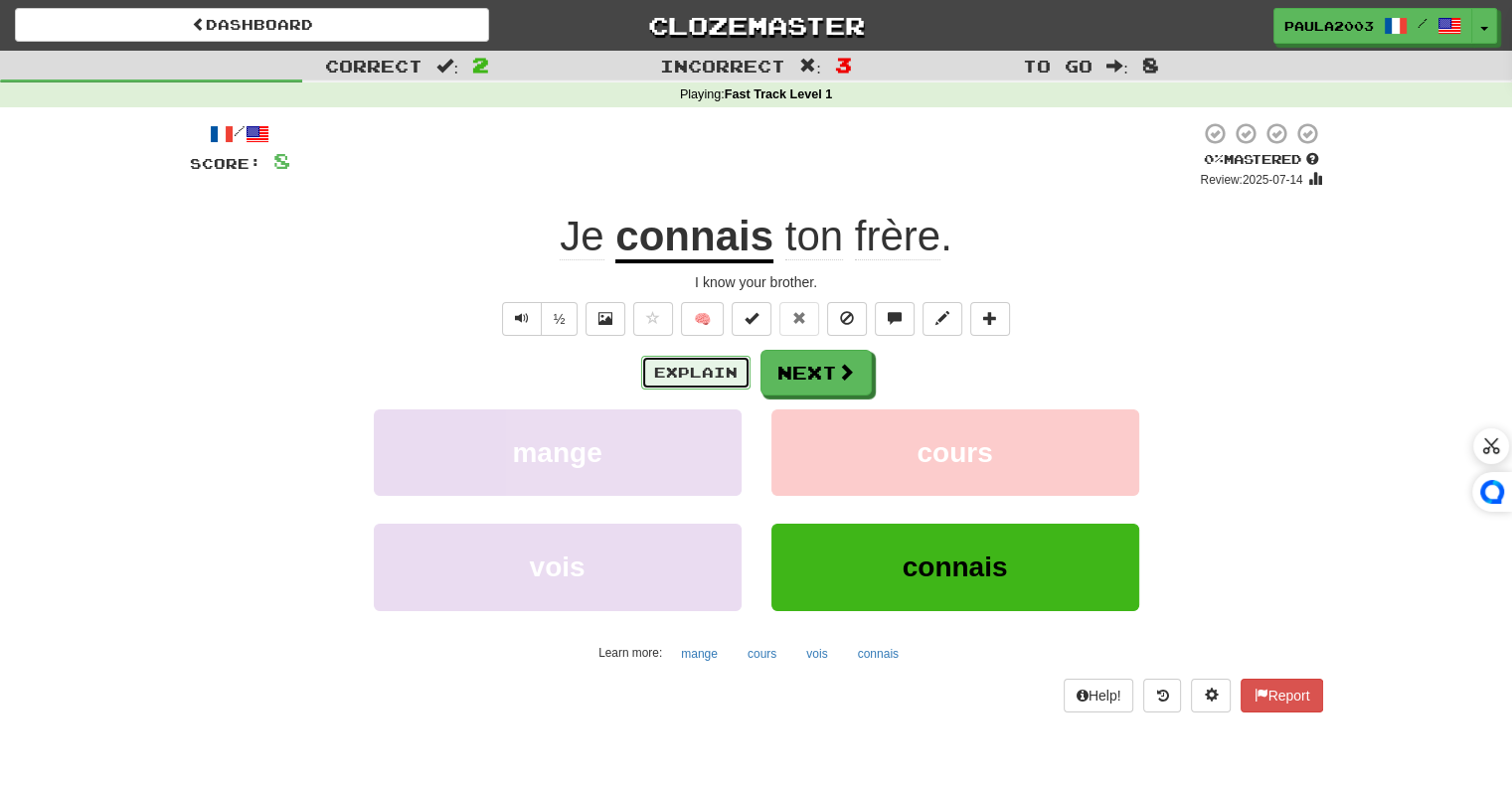click on "Explain" at bounding box center [696, 373] 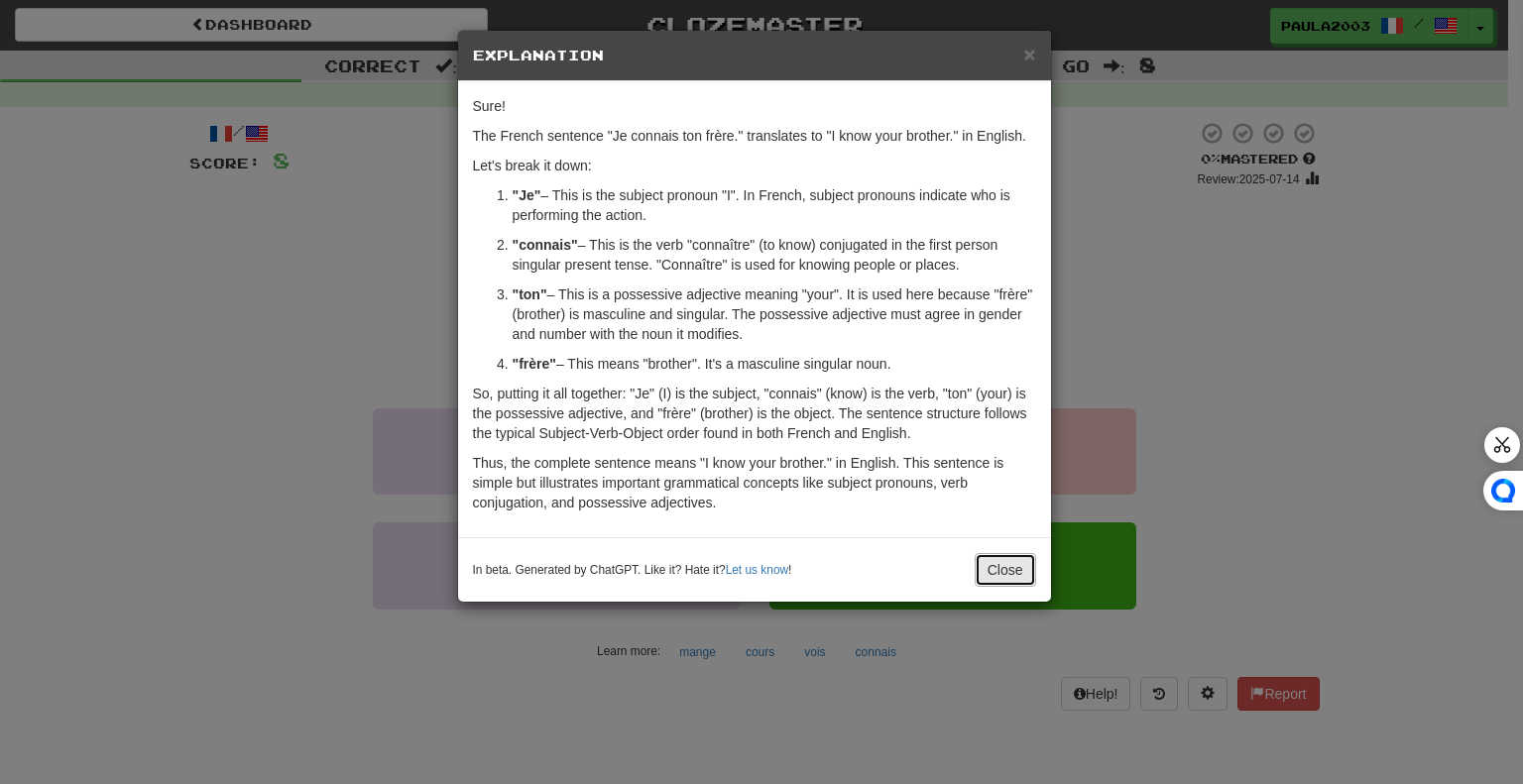 click on "Close" at bounding box center [1005, 570] 